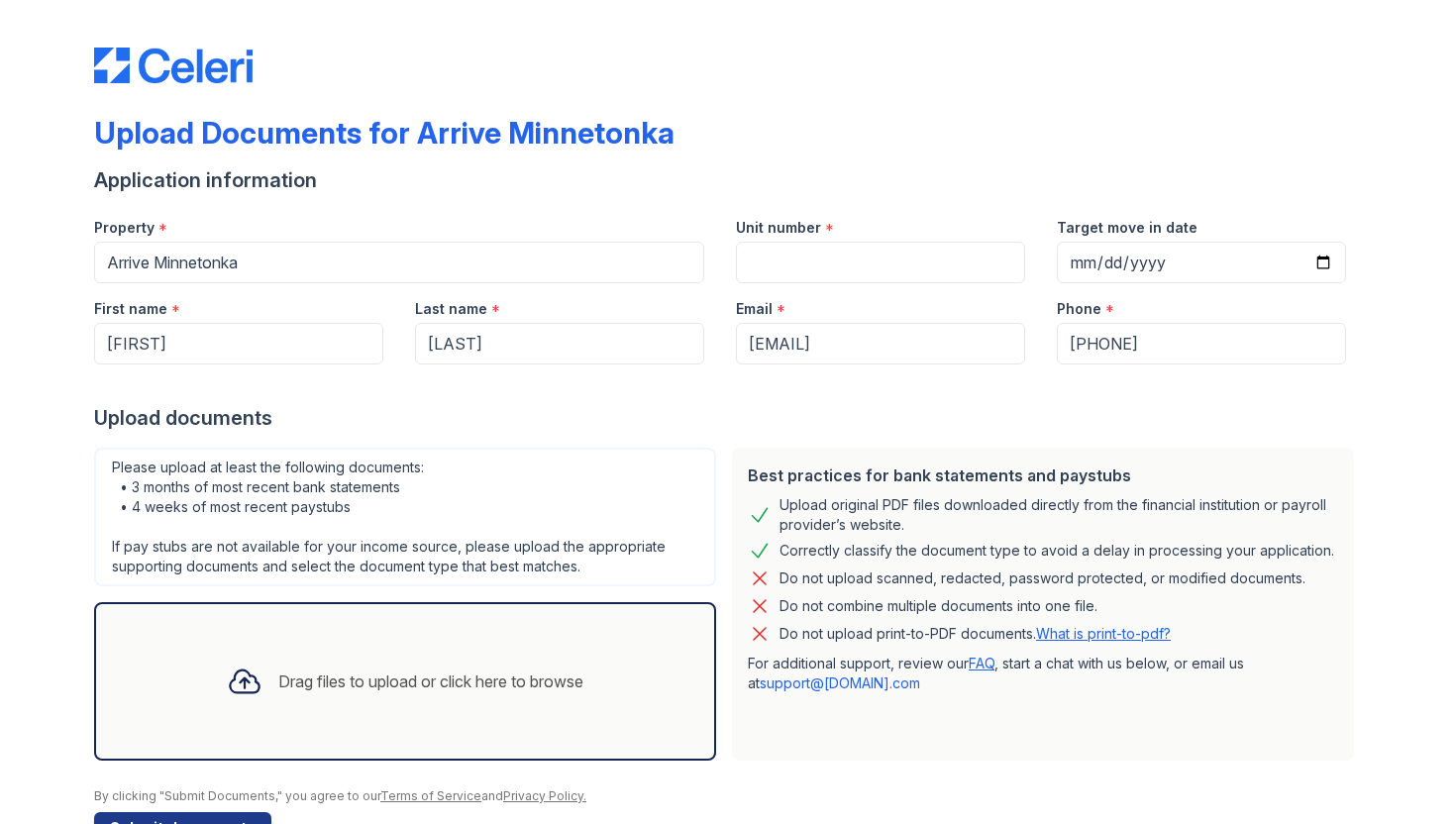 scroll, scrollTop: 0, scrollLeft: 0, axis: both 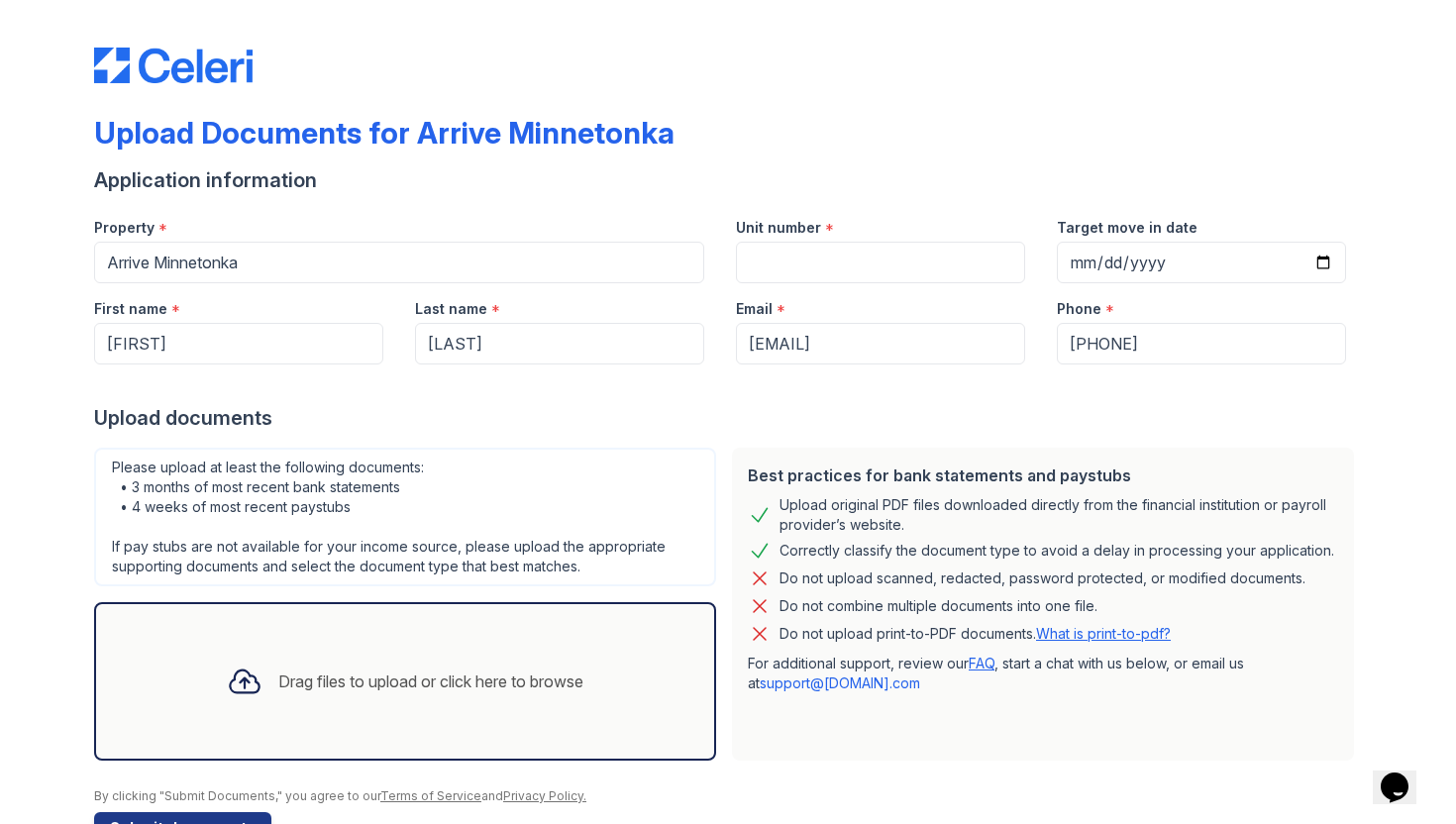 click on "Upload documents" at bounding box center [728, 418] 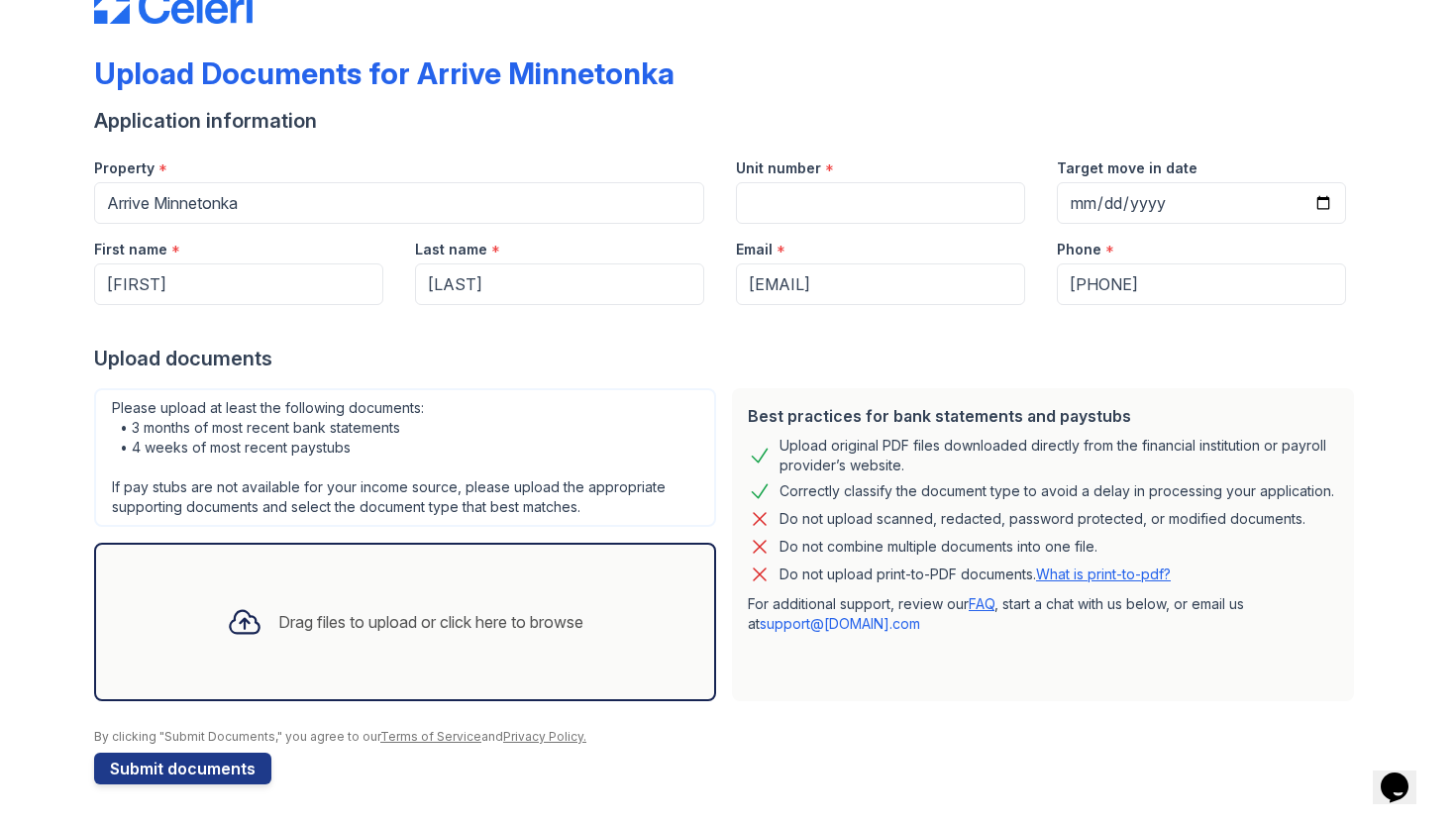 scroll, scrollTop: 53, scrollLeft: 0, axis: vertical 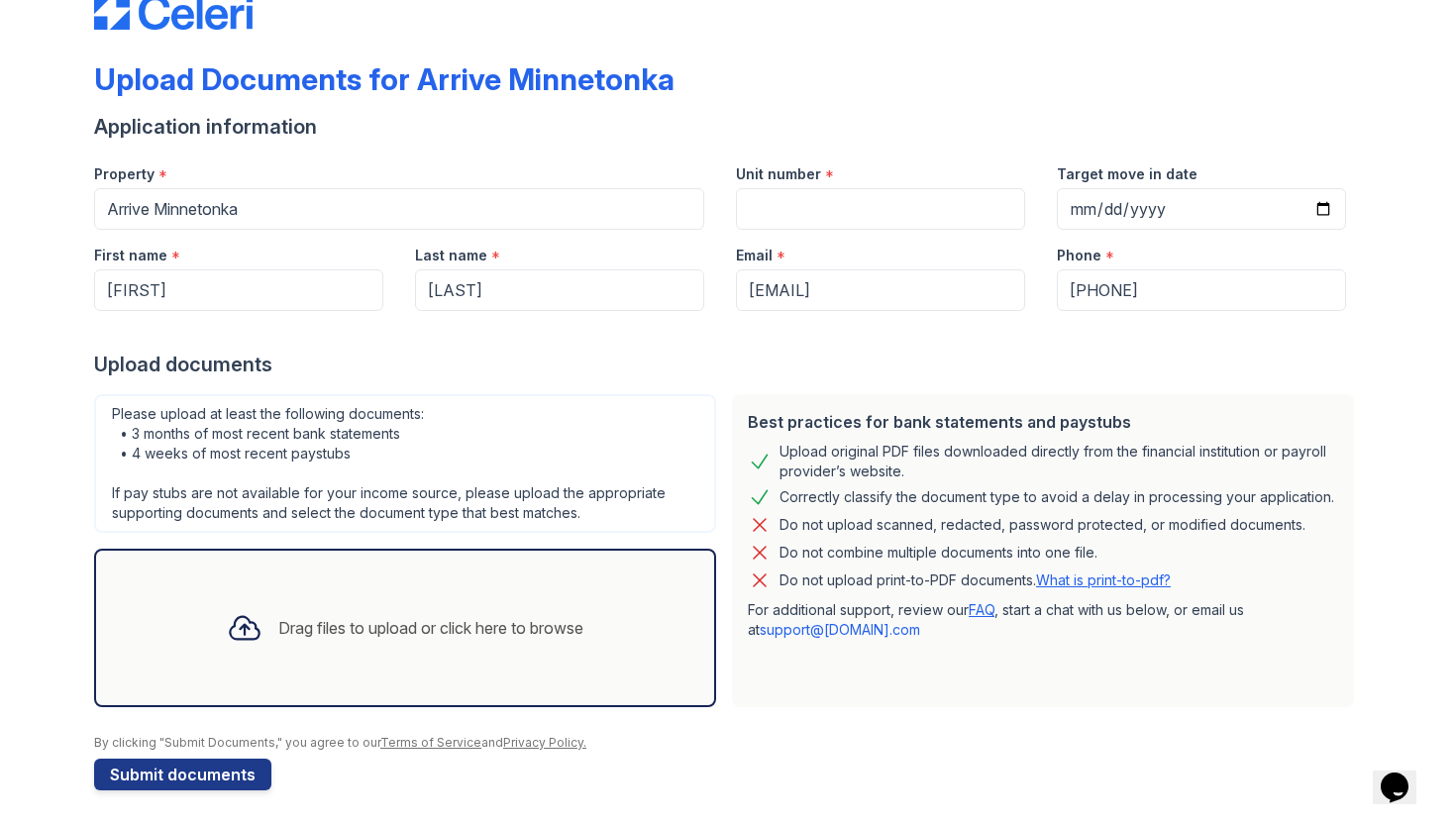click on "Please upload at least the following documents:
• 3 months of most recent bank statements
• 4 weeks of most recent paystubs
If pay stubs are not available for your income source, please upload the appropriate supporting documents and select the document type that best matches." at bounding box center [405, 464] 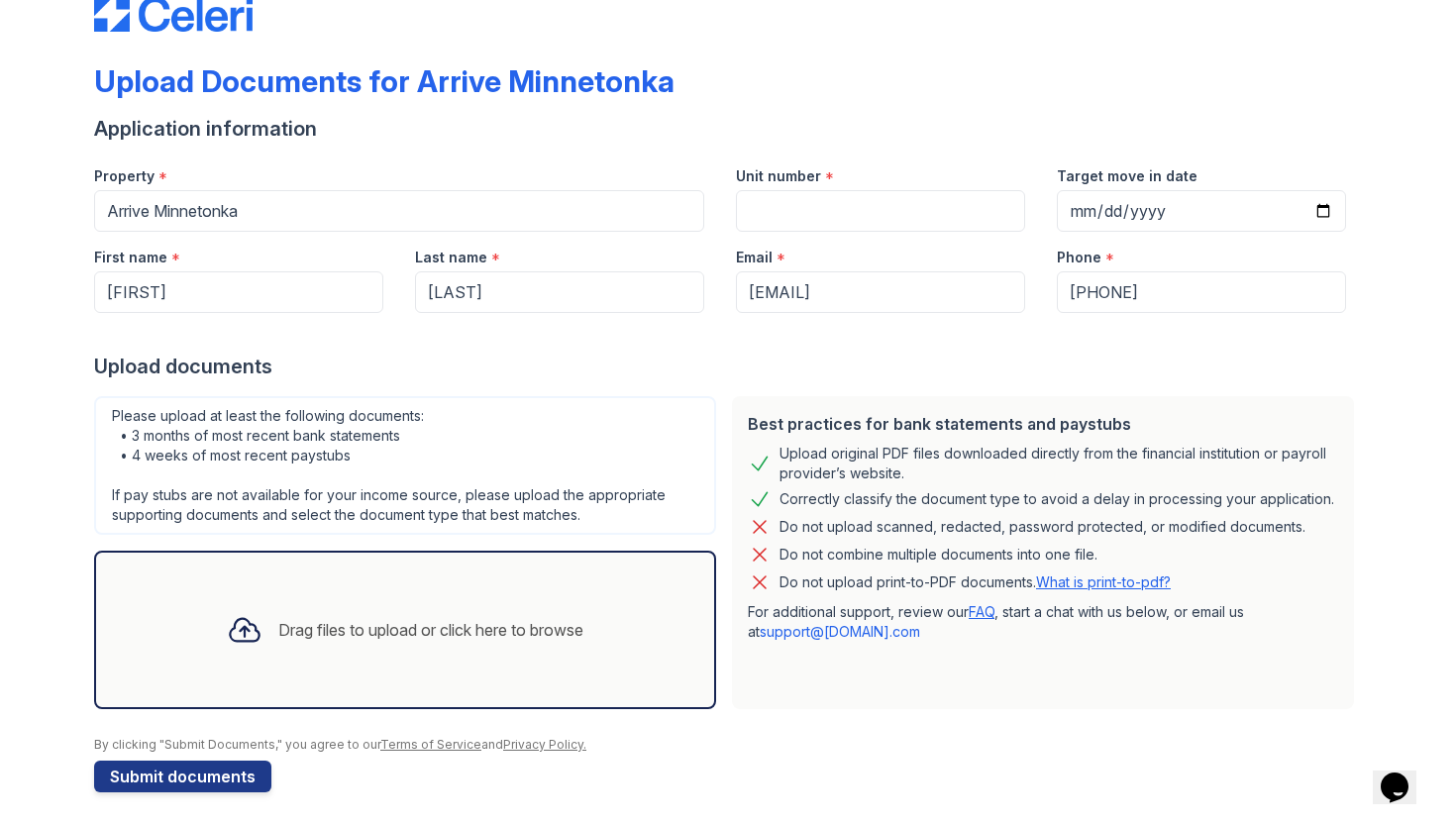 click on "FAQ" at bounding box center [982, 611] 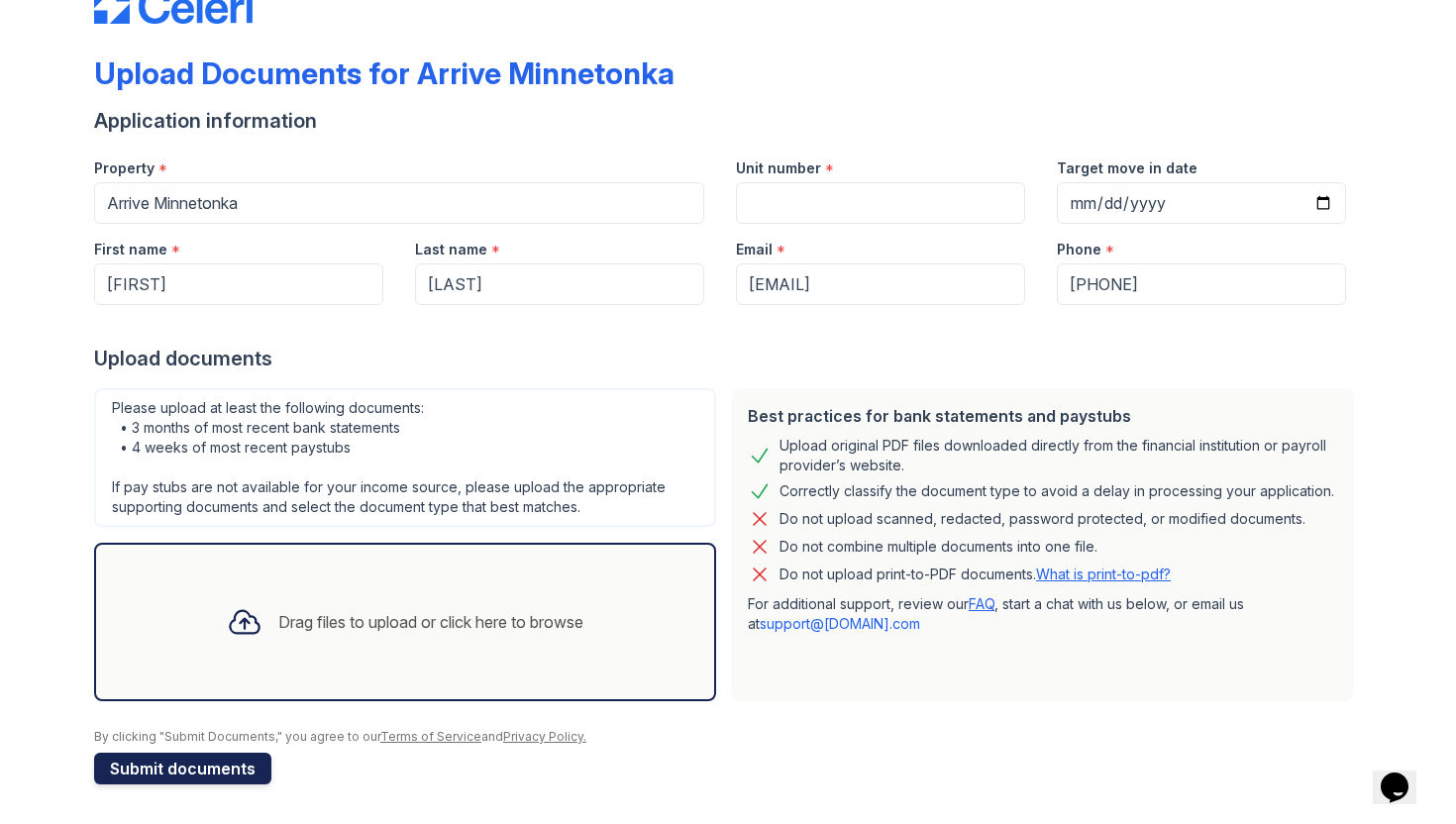 click on "Submit documents" at bounding box center (182, 769) 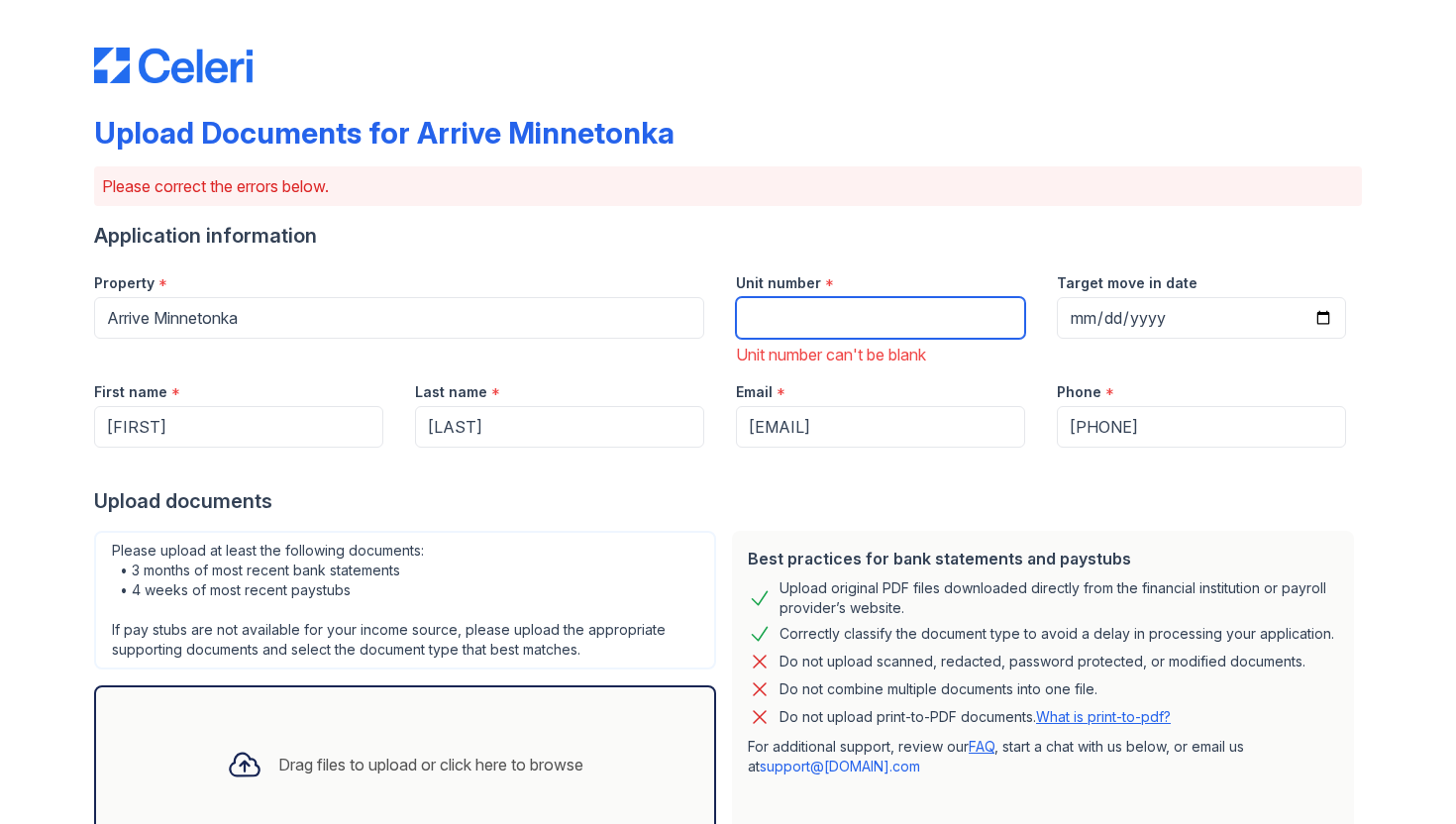 click on "Unit number" at bounding box center (881, 318) 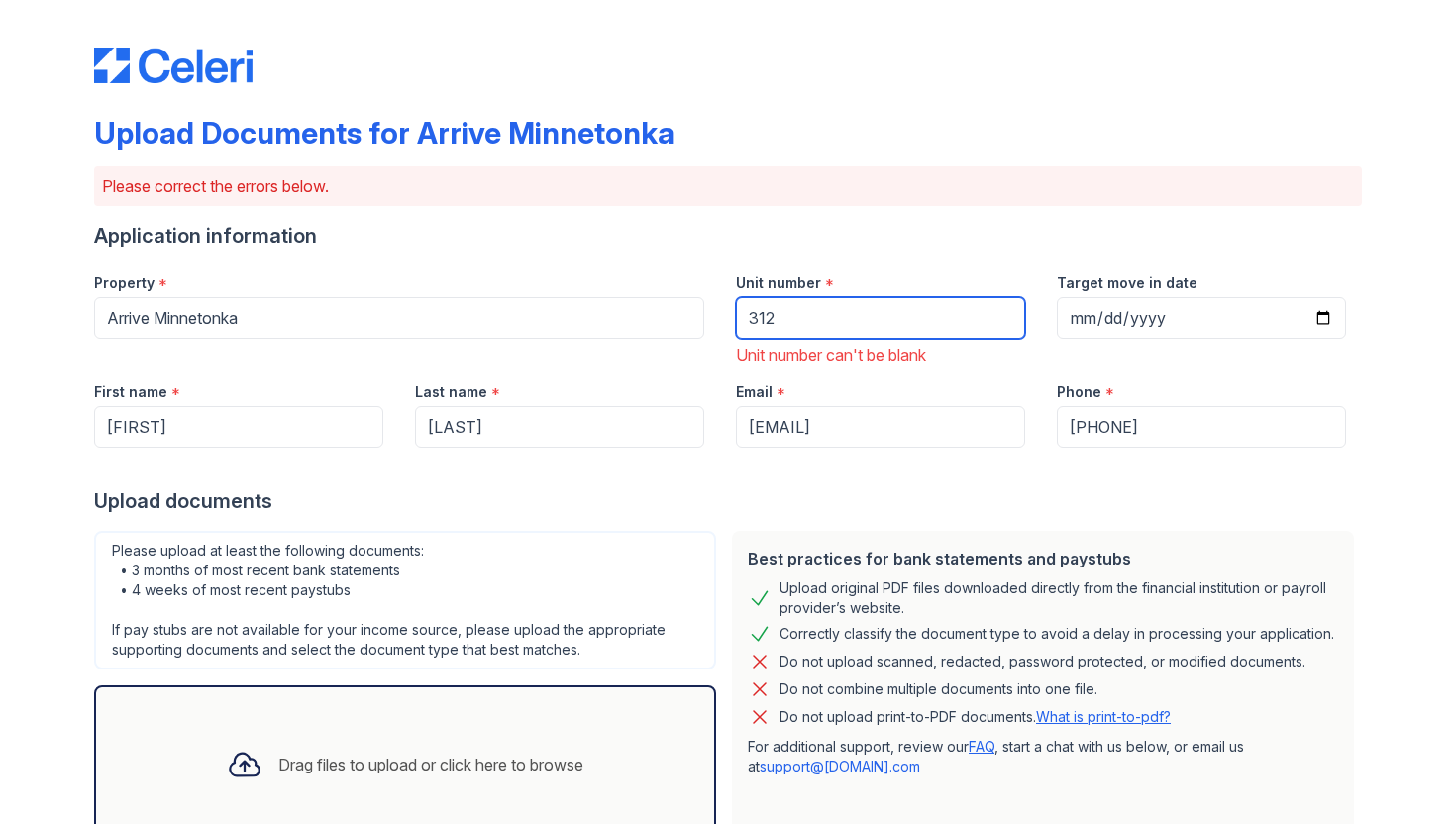 type on "312" 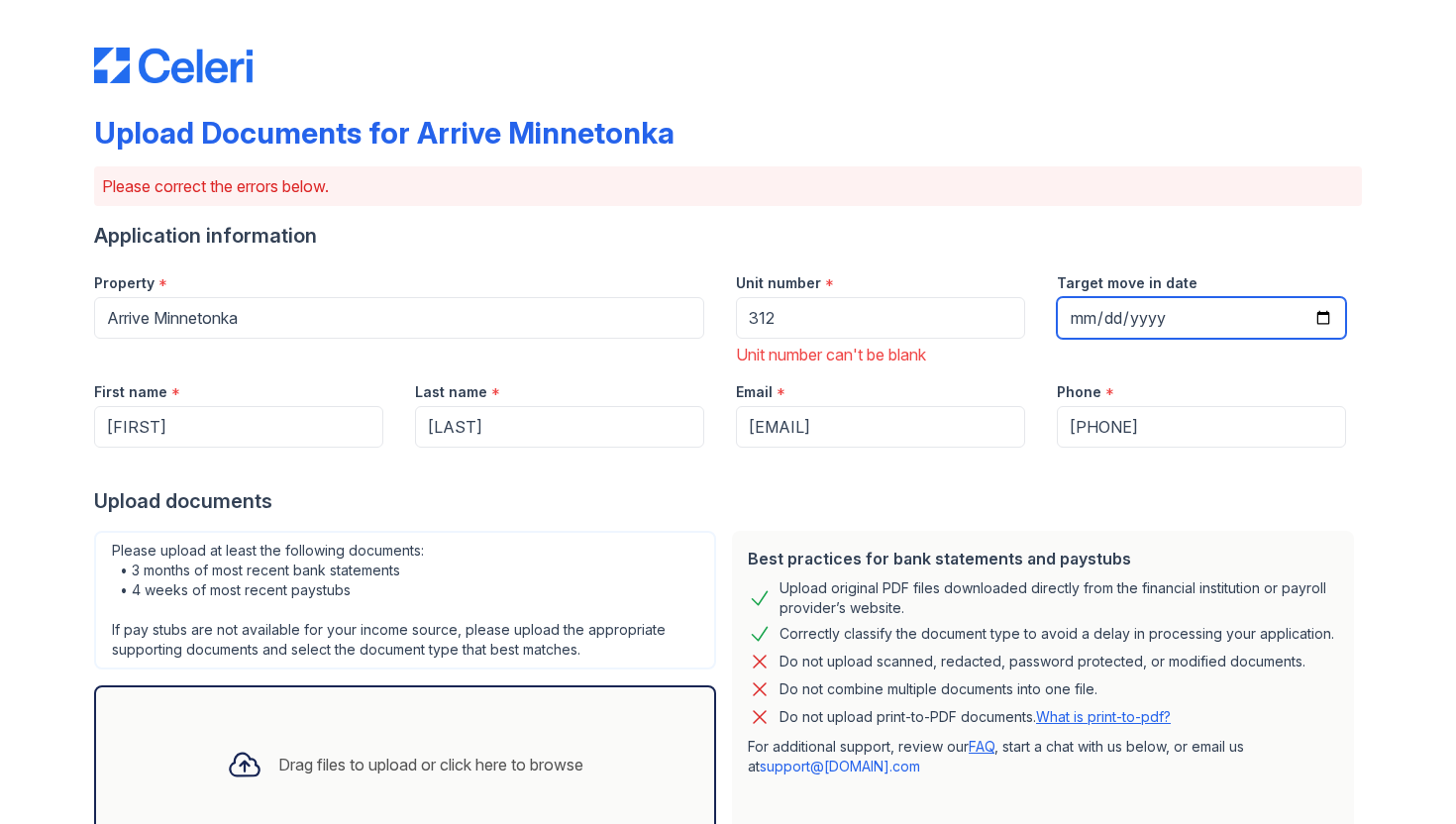 click on "Target move in date" at bounding box center [1201, 318] 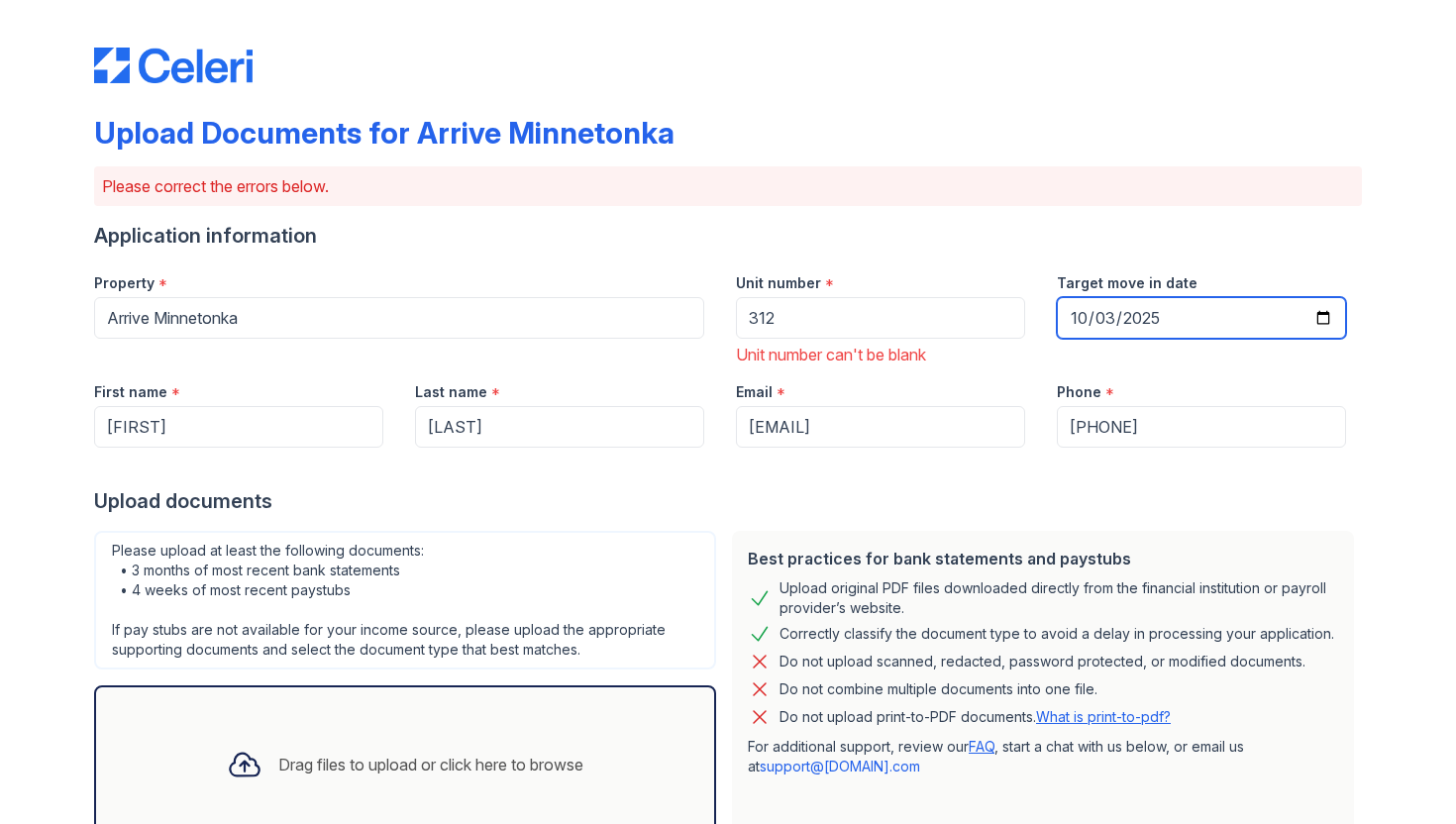 type on "2025-10-03" 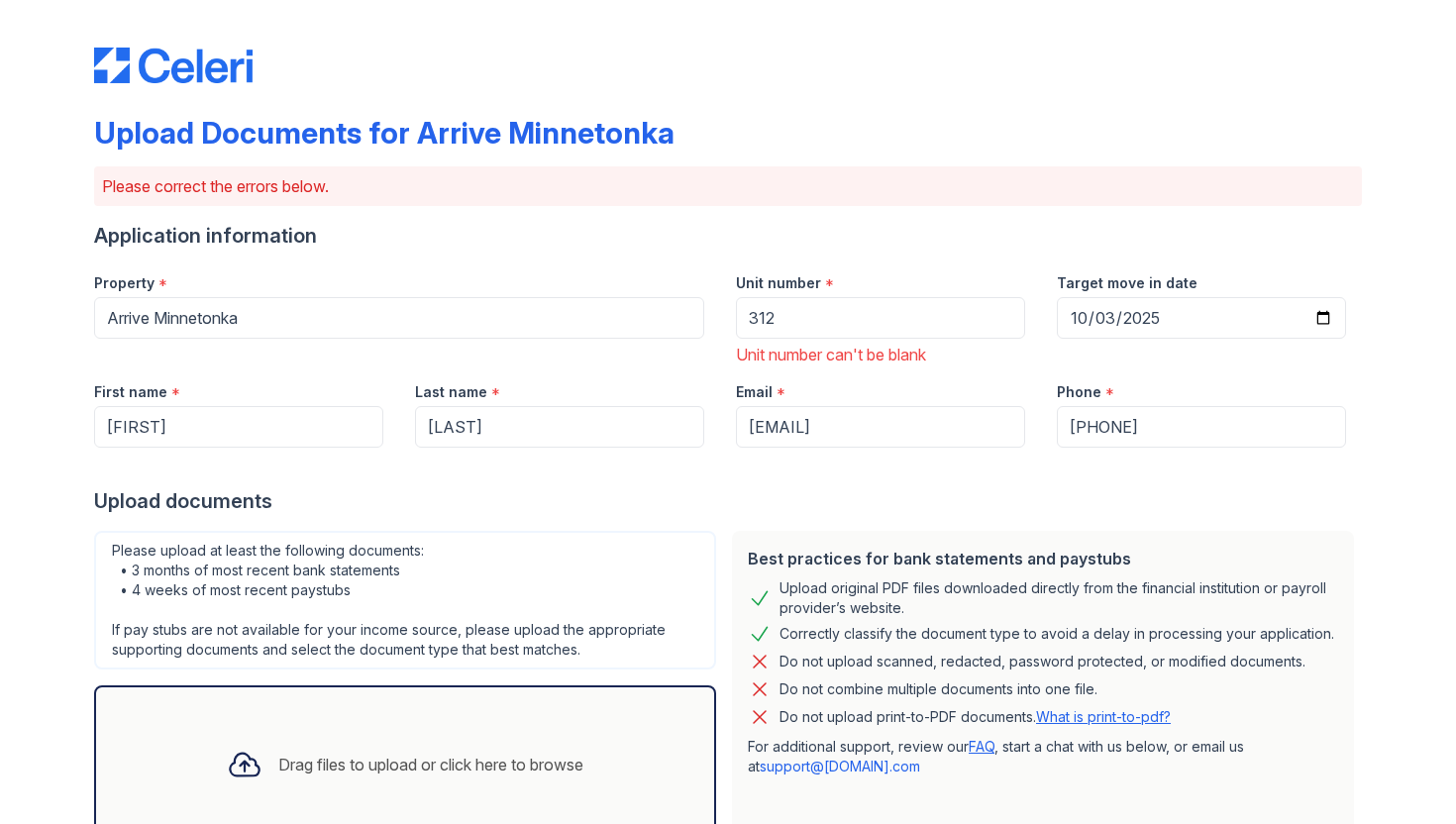 click on "Best practices for bank statements and paystubs
Upload original PDF files downloaded directly from the financial institution or payroll provider’s website.
Correctly classify the document type to avoid a delay in processing your application.
Do not upload scanned, redacted, password protected, or modified documents.
Do not combine multiple documents into one file.
Do not upload print-to-PDF documents.
What is print-to-pdf?
For additional support, review our
FAQ ,
start a chat with us below, or email us at
support@getceleri.com" at bounding box center (1043, 687) 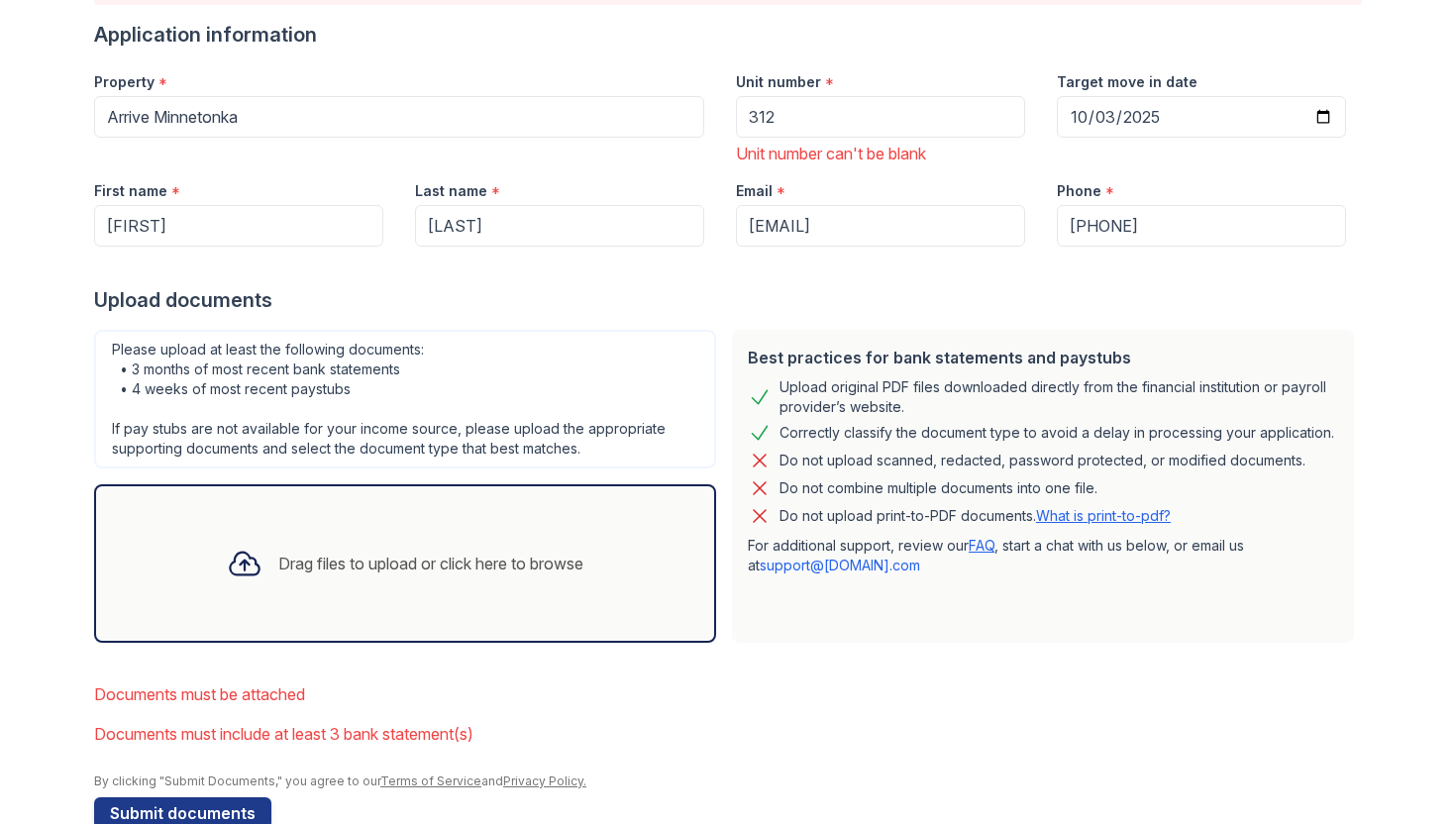 scroll, scrollTop: 246, scrollLeft: 0, axis: vertical 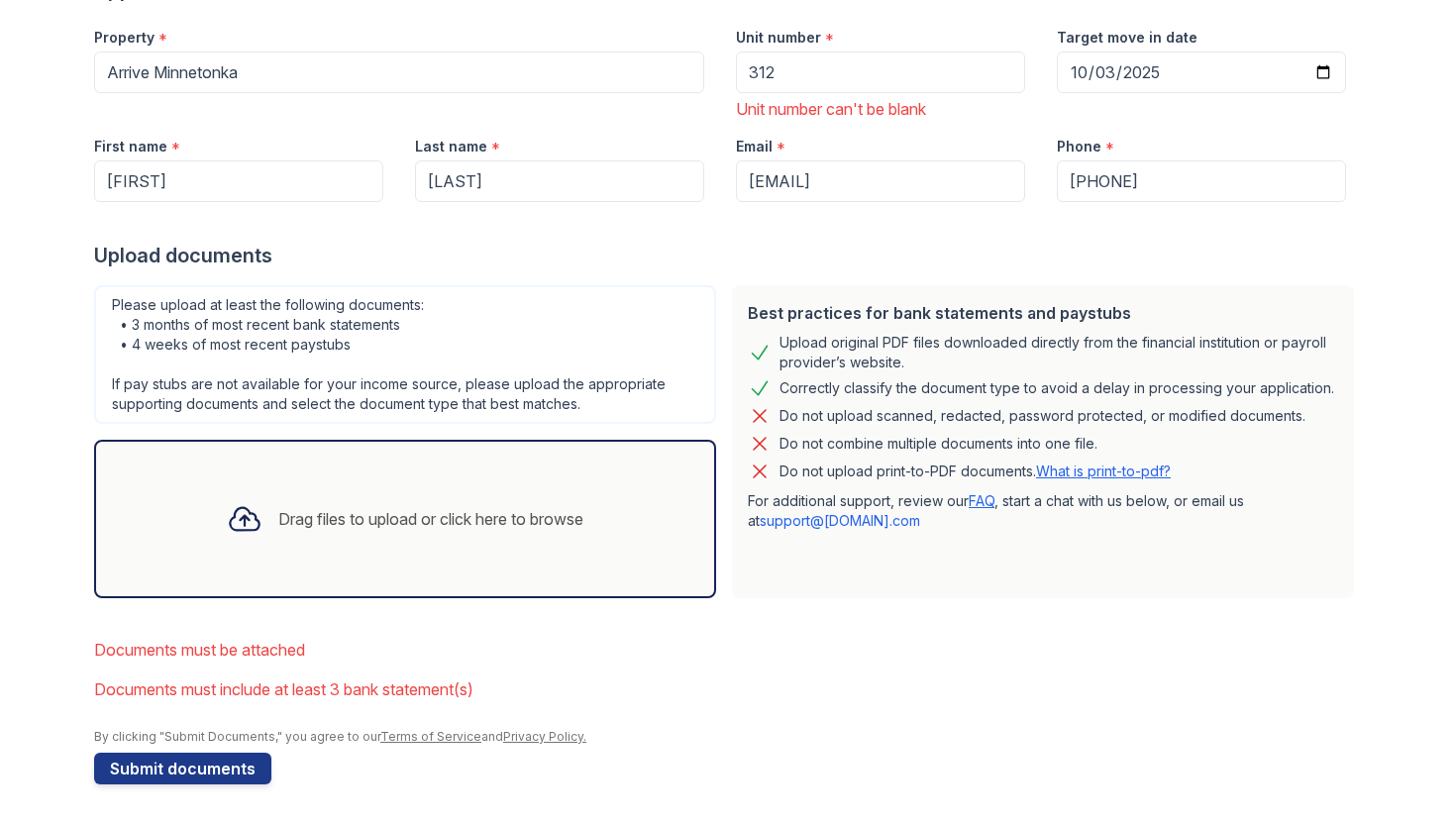 click on "Drag files to upload or click here to browse" at bounding box center (405, 519) 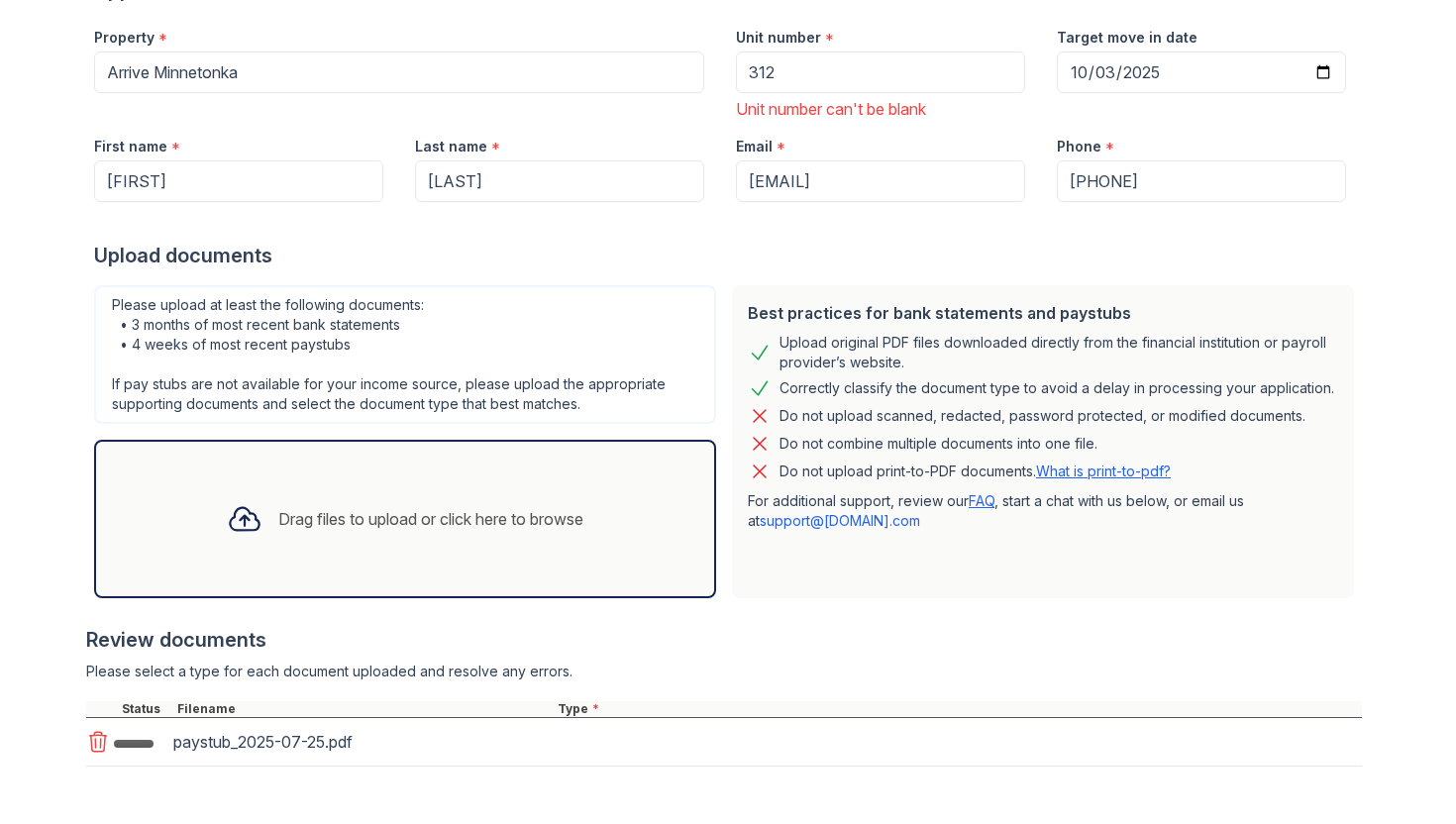scroll, scrollTop: 426, scrollLeft: 0, axis: vertical 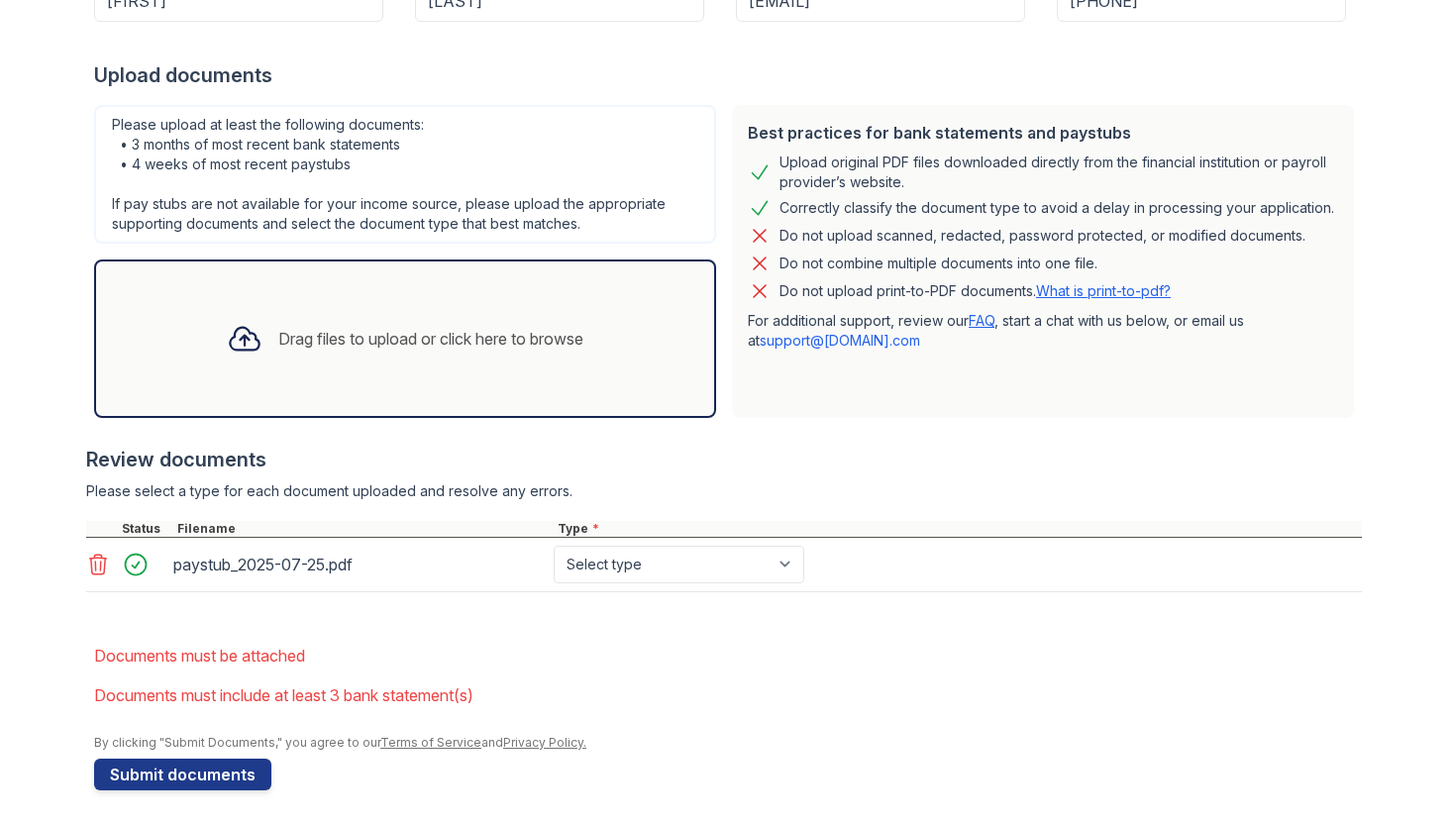 click on "Drag files to upload or click here to browse" at bounding box center [405, 339] 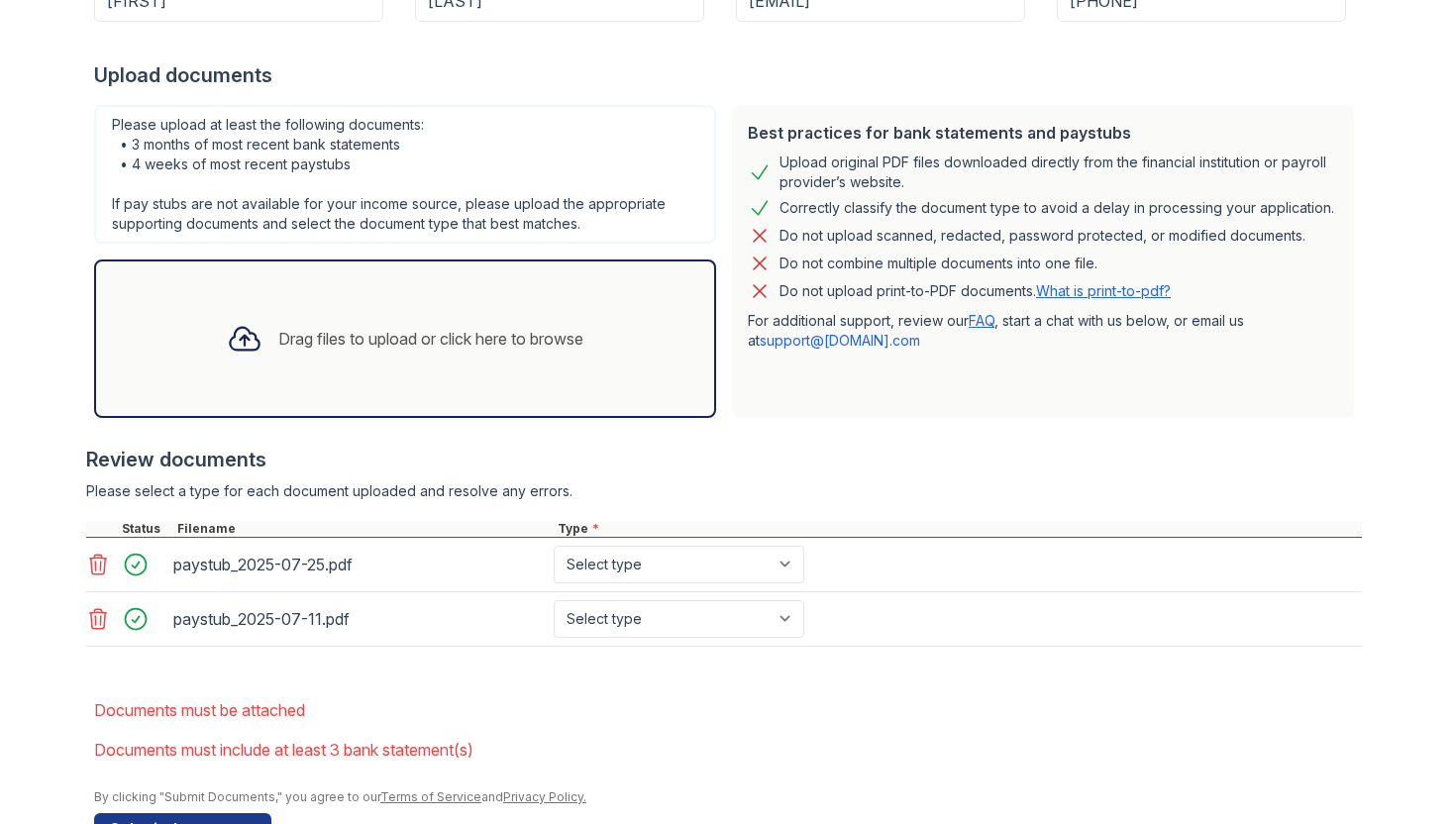 click on "Drag files to upload or click here to browse" at bounding box center [405, 339] 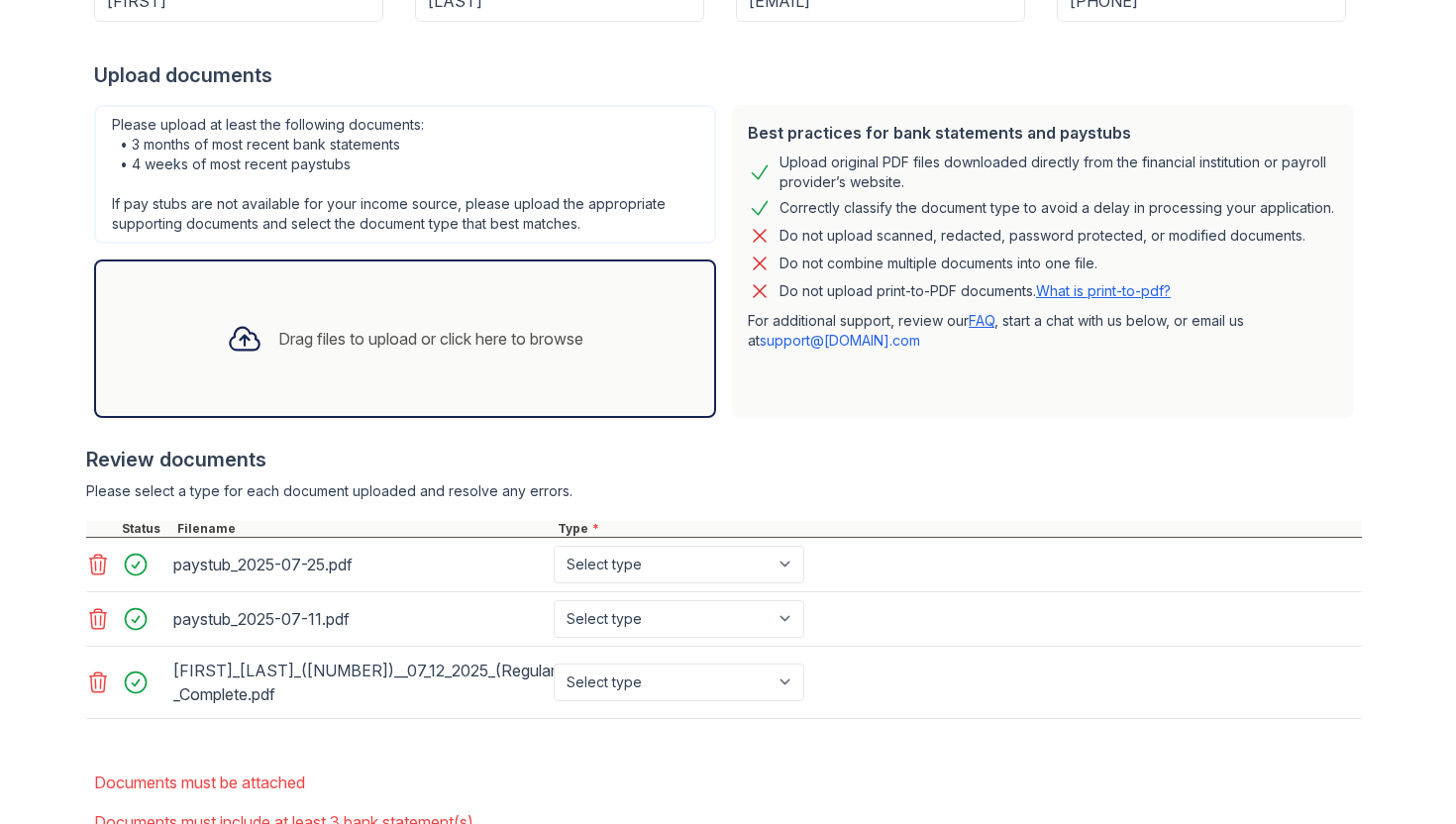 click on "Drag files to upload or click here to browse" at bounding box center (405, 339) 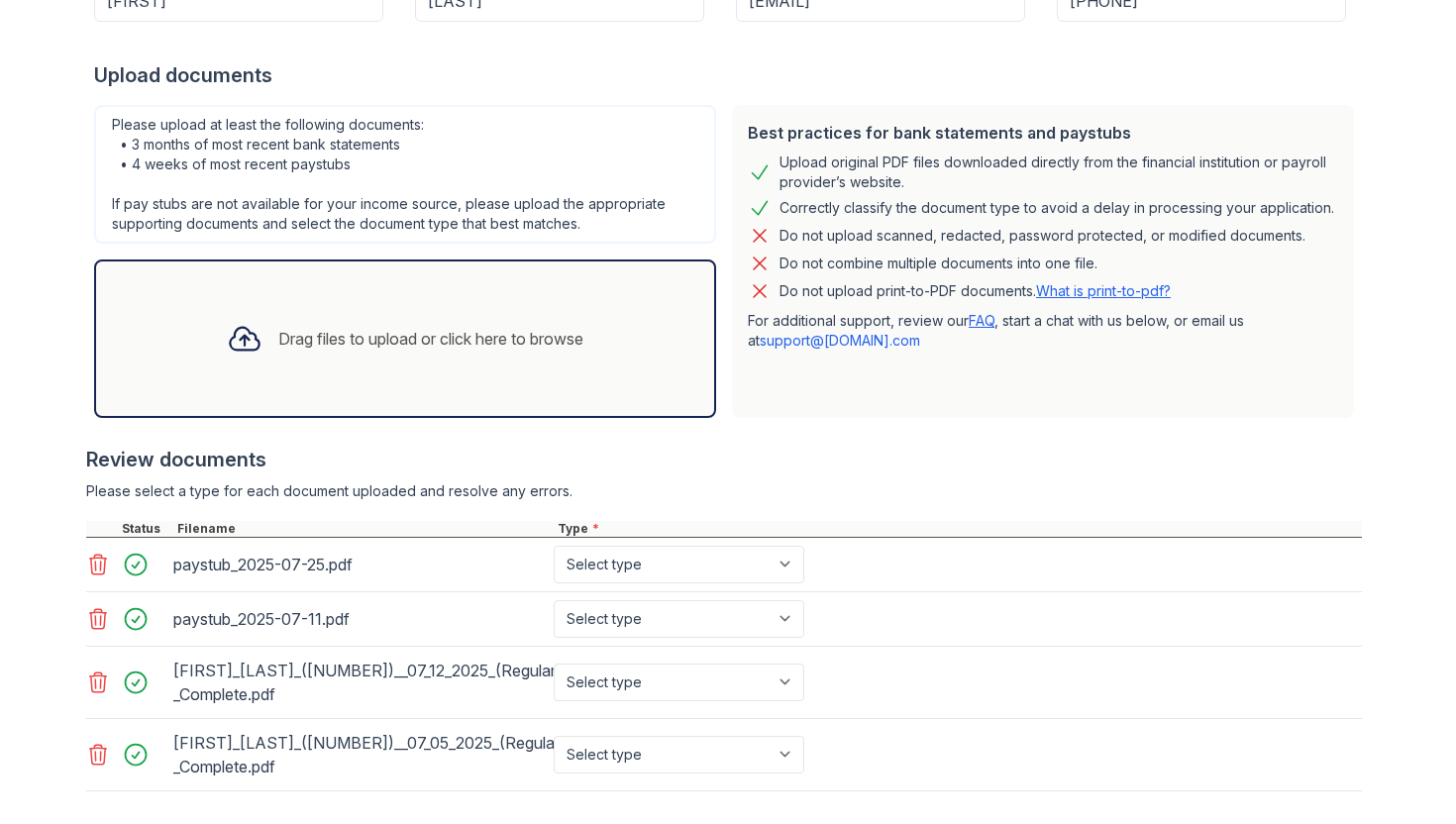 click on "Drag files to upload or click here to browse" at bounding box center (405, 339) 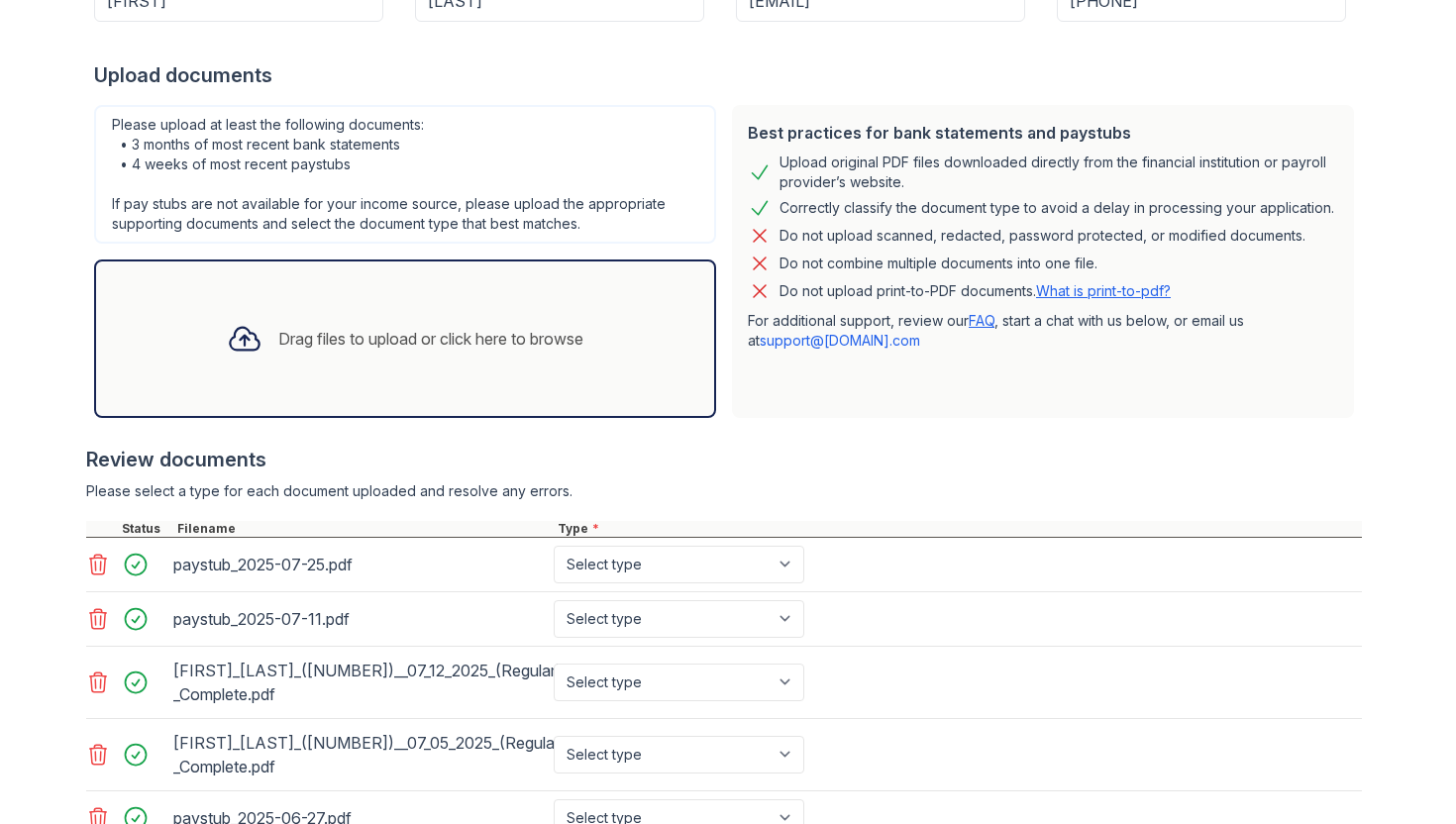 click on "Drag files to upload or click here to browse" at bounding box center (405, 339) 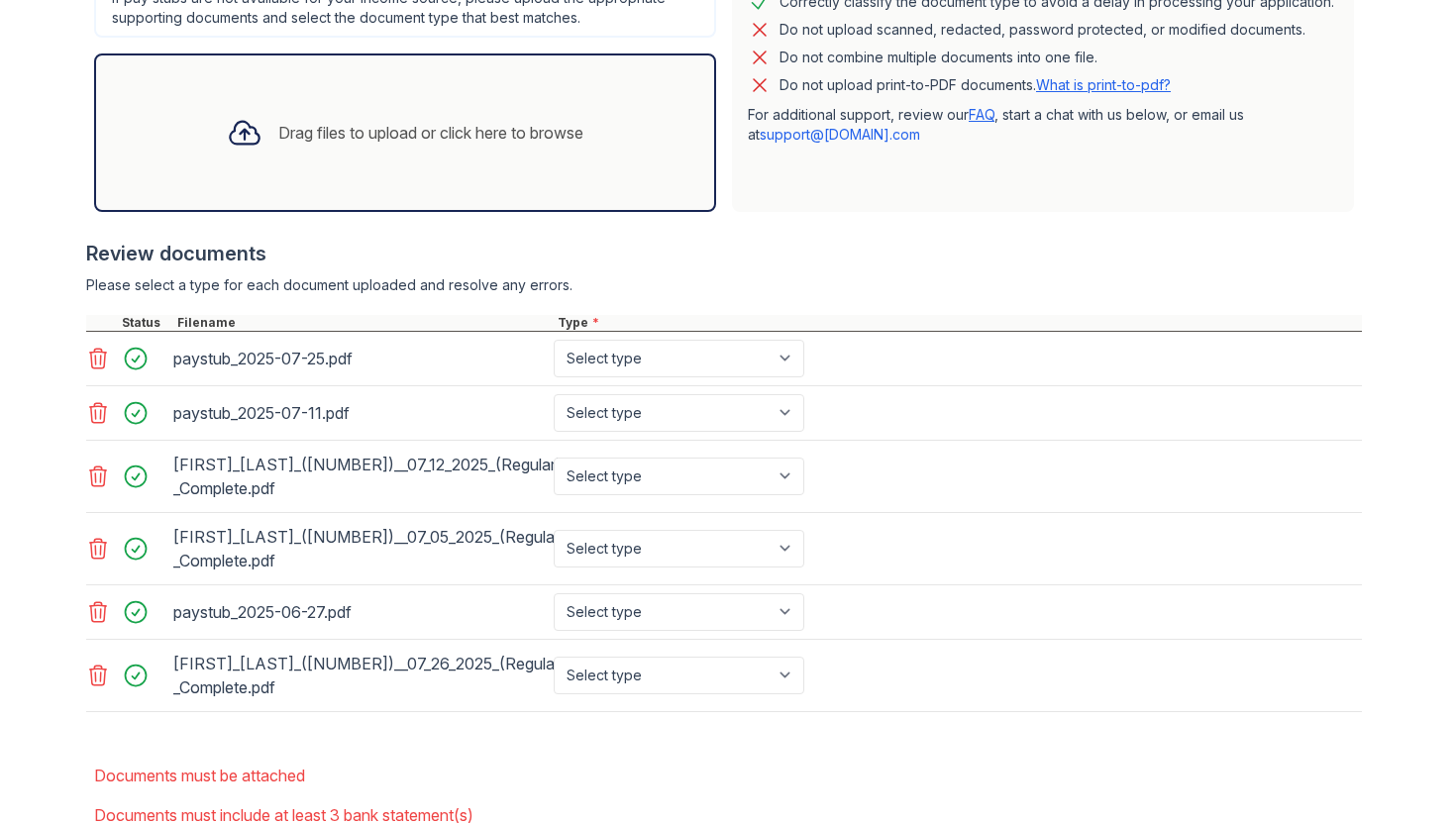 scroll, scrollTop: 628, scrollLeft: 0, axis: vertical 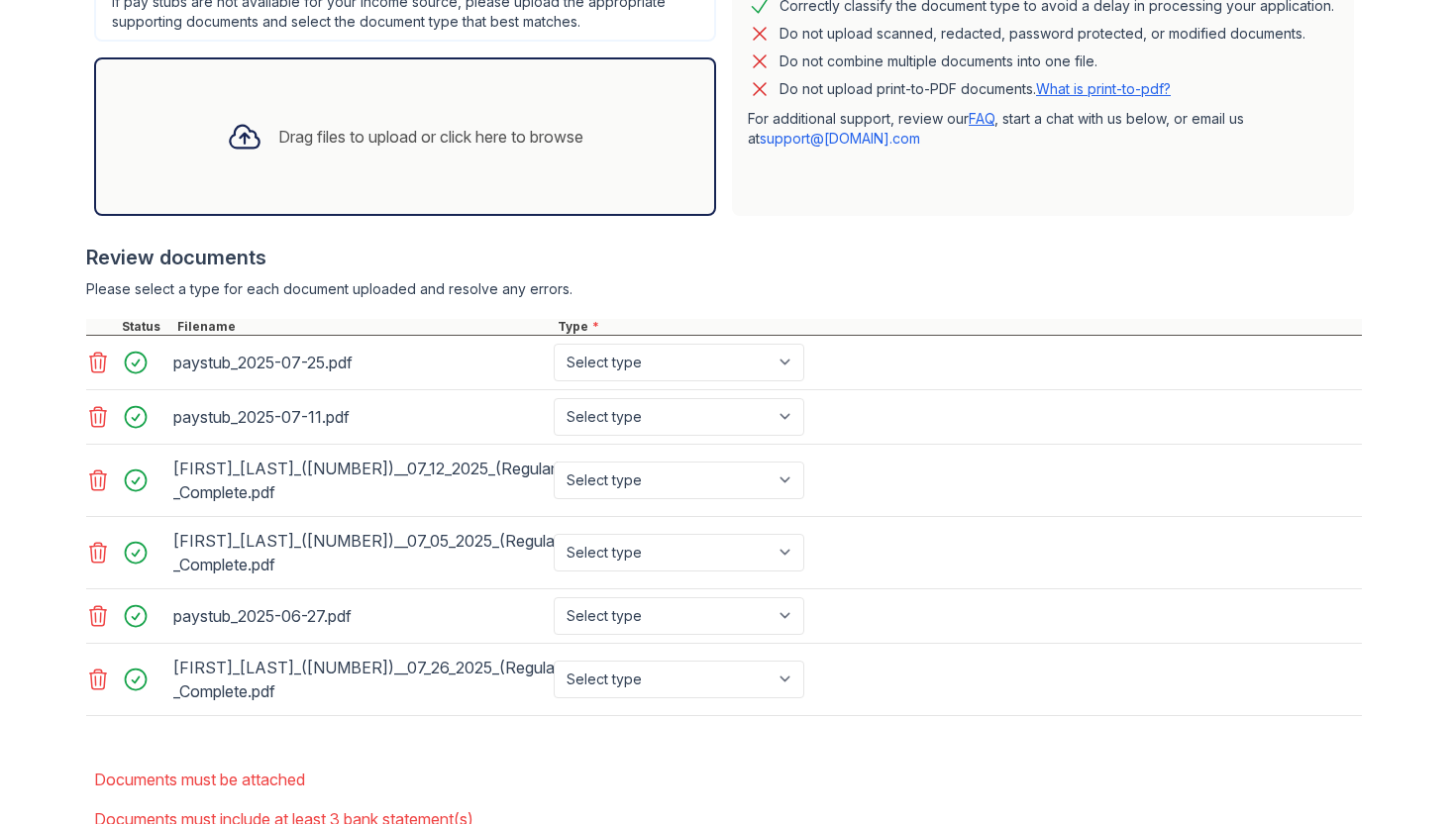 click on "Drag files to upload or click here to browse" at bounding box center (405, 137) 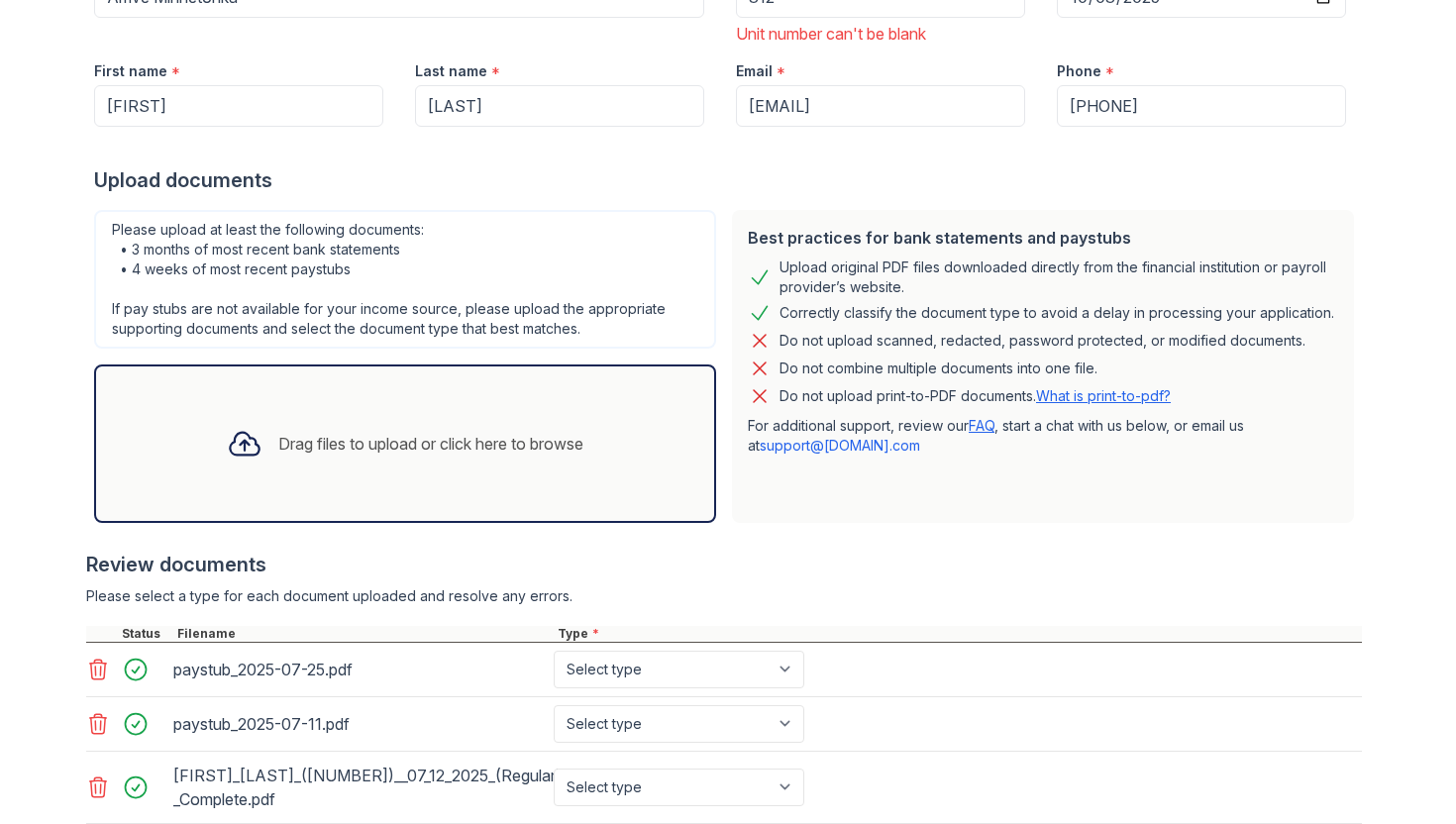 scroll, scrollTop: 0, scrollLeft: 0, axis: both 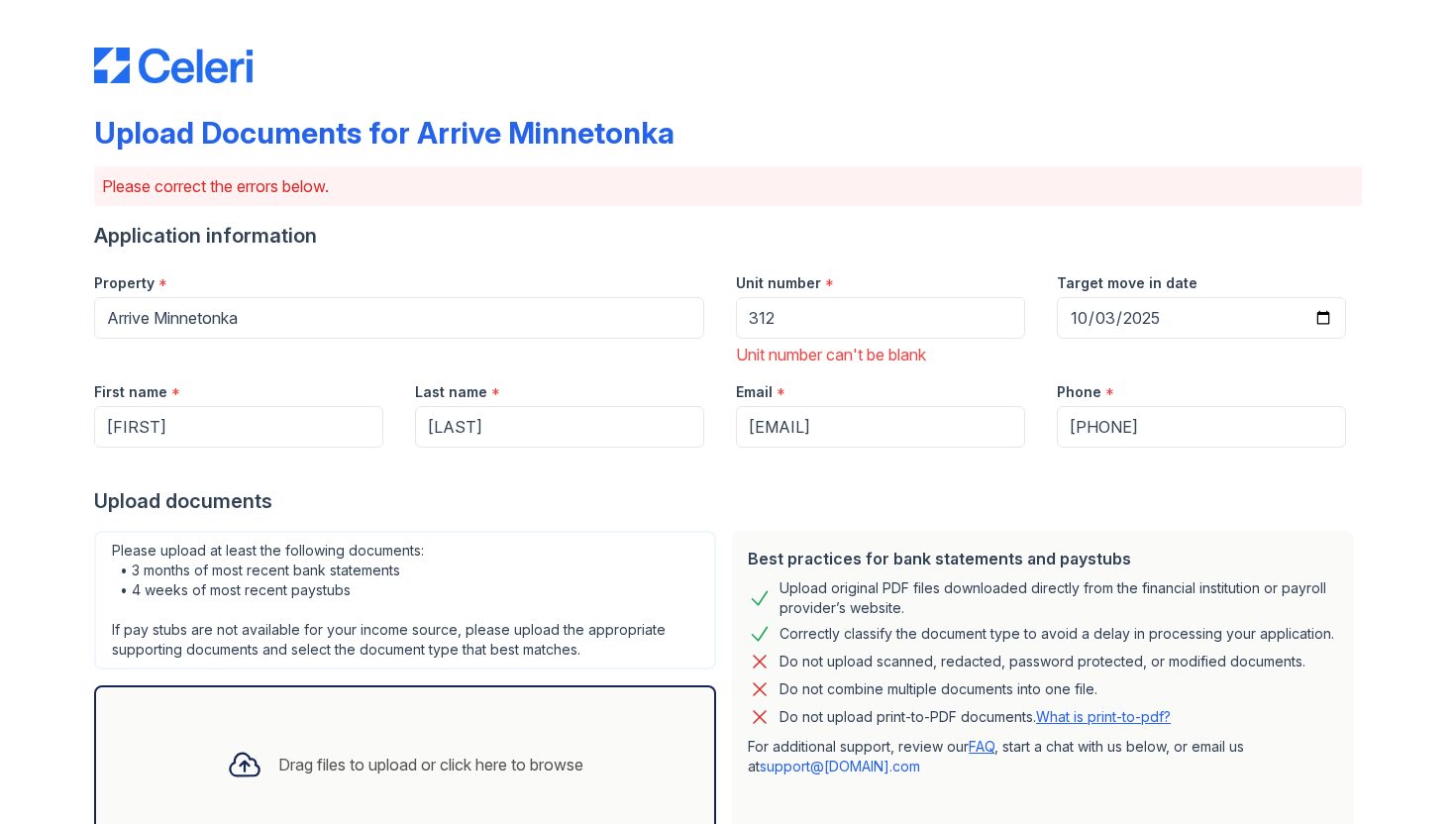 click on "Please upload at least the following documents:
• 3 months of most recent bank statements
• 4 weeks of most recent paystubs
If pay stubs are not available for your income source, please upload the appropriate supporting documents and select the document type that best matches." at bounding box center (405, 600) 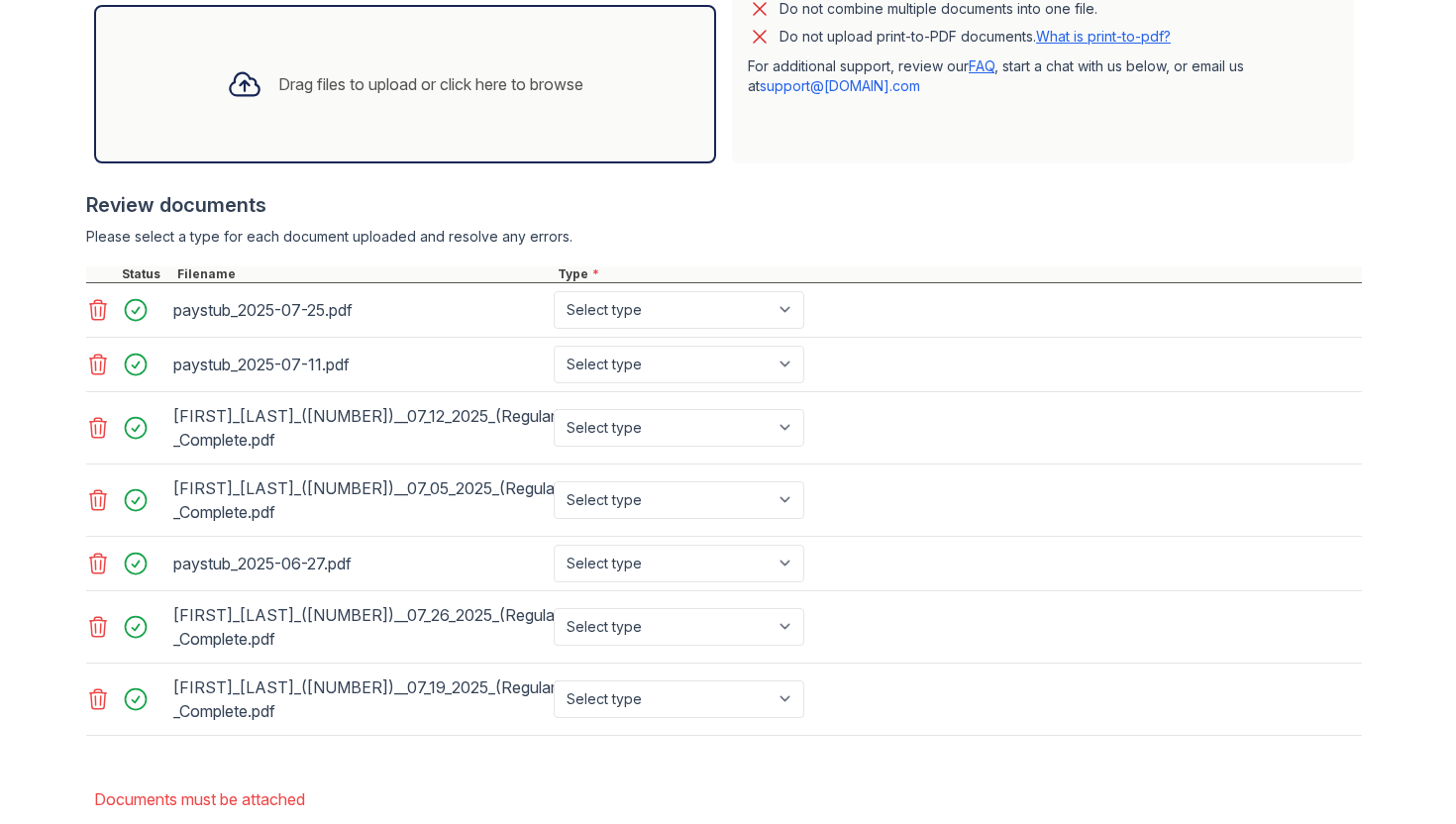 scroll, scrollTop: 830, scrollLeft: 0, axis: vertical 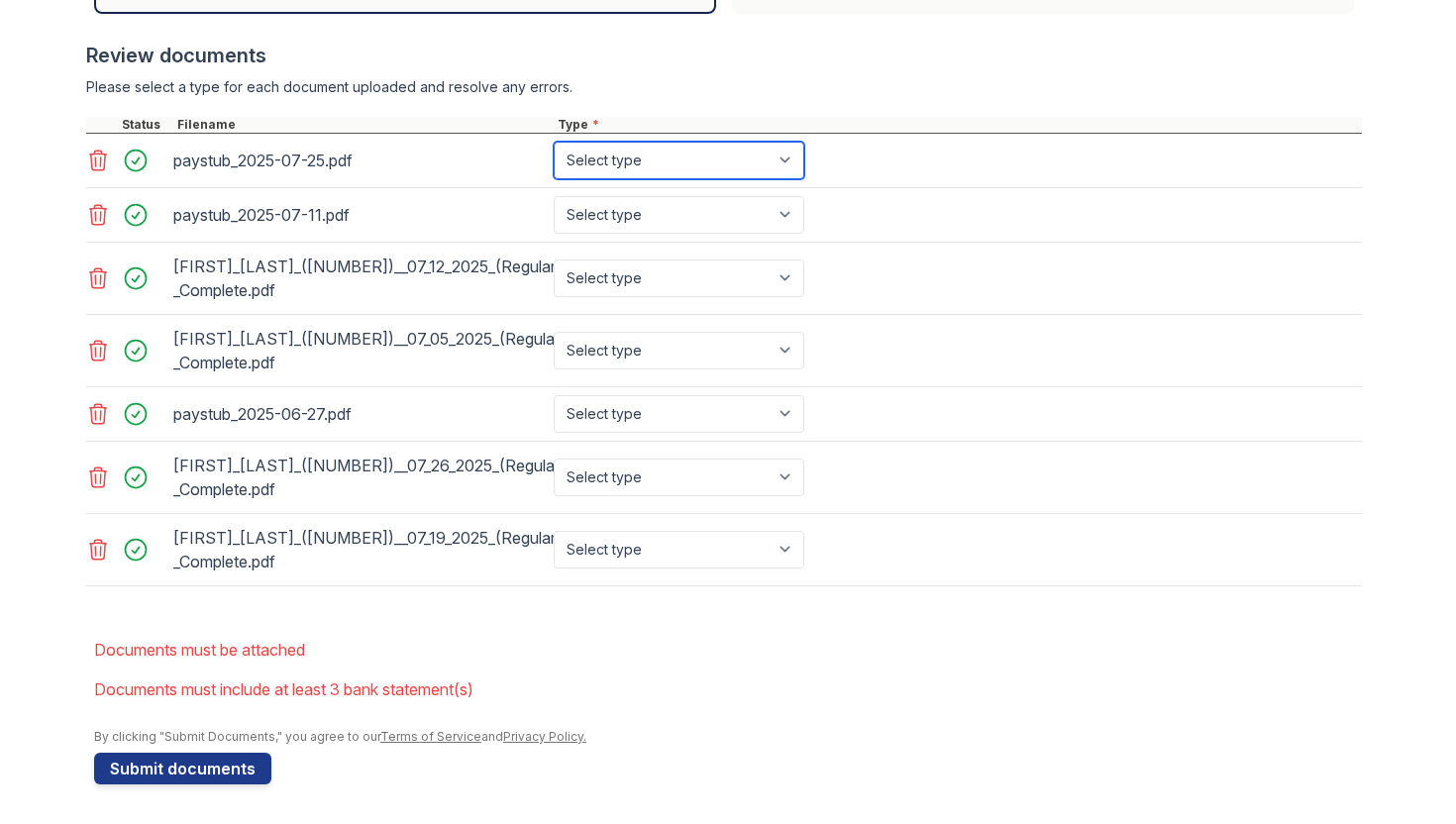 click on "Select type
Paystub
Bank Statement
Offer Letter
Tax Documents
Benefit Award Letter
Investment Account Statement
Other" at bounding box center (678, 160) 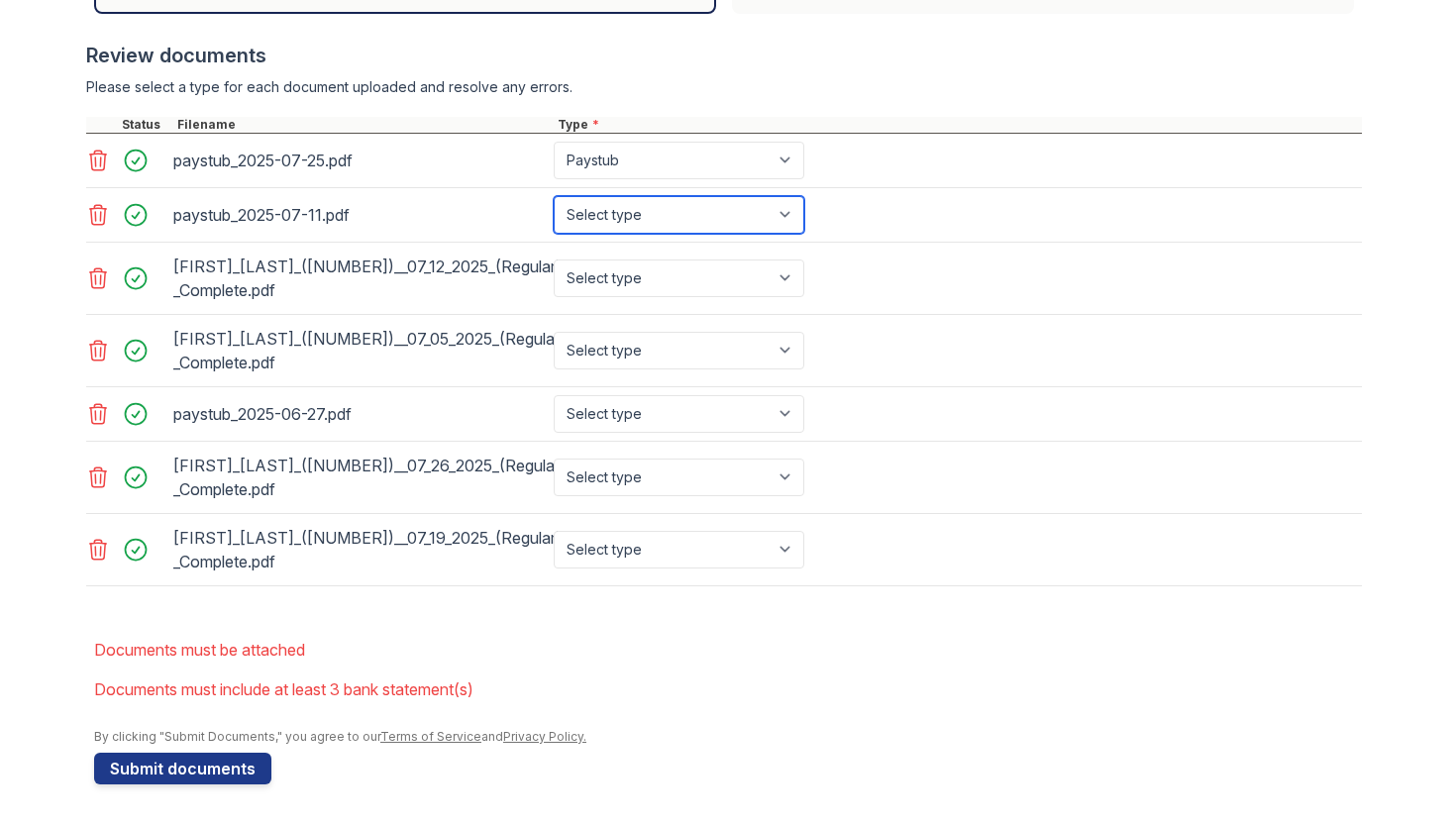 click on "Select type
Paystub
Bank Statement
Offer Letter
Tax Documents
Benefit Award Letter
Investment Account Statement
Other" at bounding box center (678, 215) 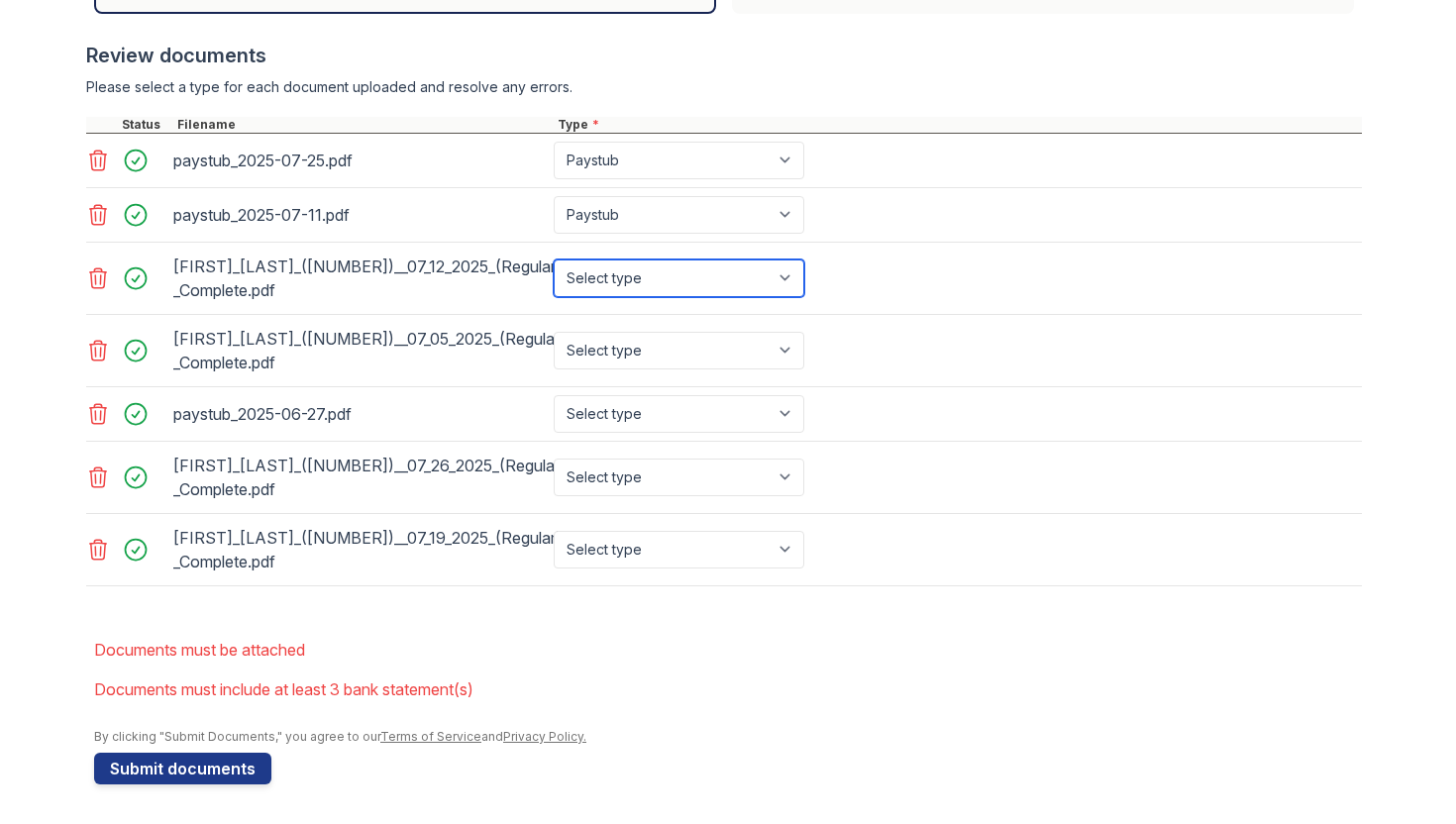click on "Select type
Paystub
Bank Statement
Offer Letter
Tax Documents
Benefit Award Letter
Investment Account Statement
Other" at bounding box center [678, 278] 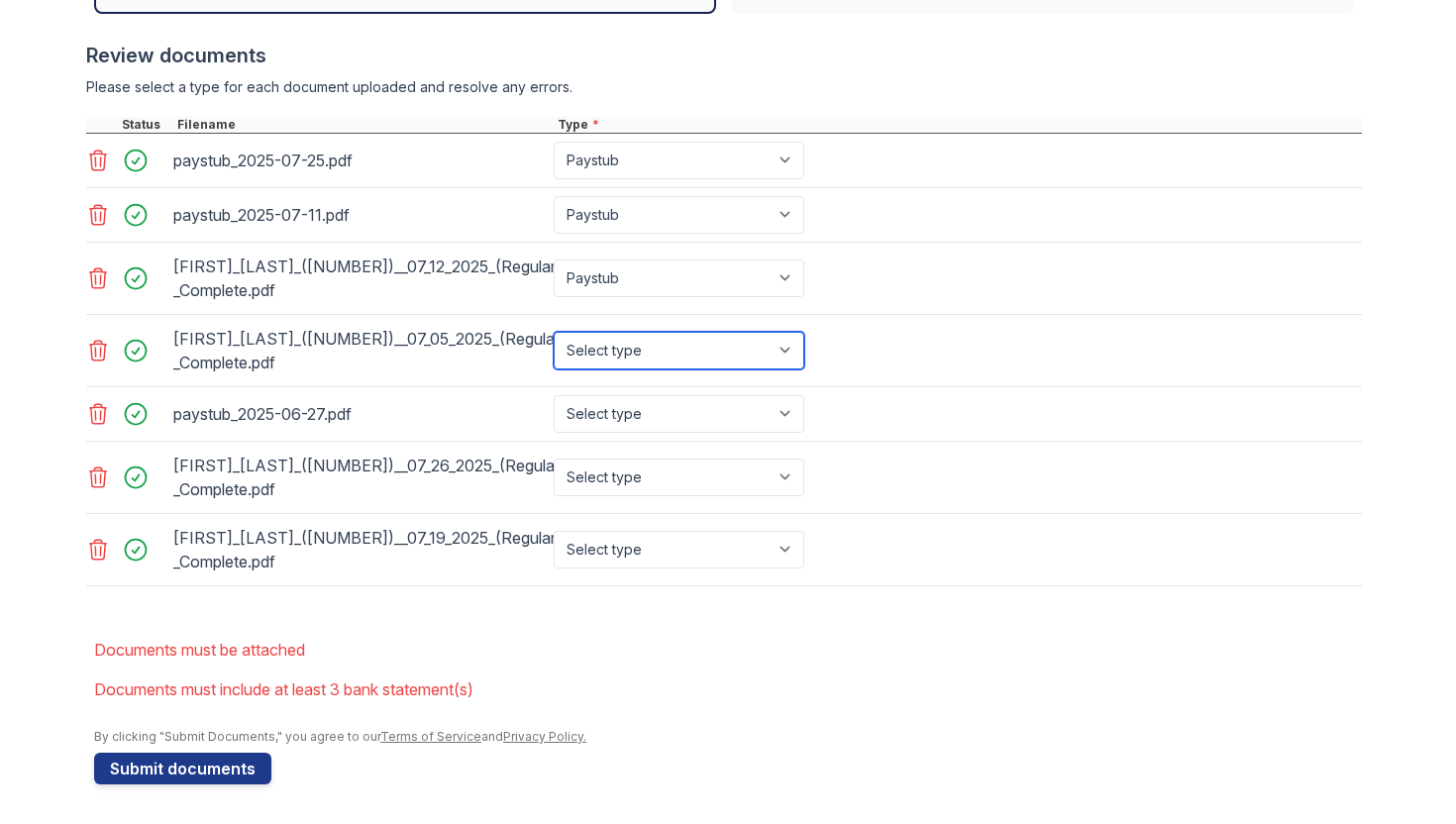 click on "Select type
Paystub
Bank Statement
Offer Letter
Tax Documents
Benefit Award Letter
Investment Account Statement
Other" at bounding box center (678, 351) 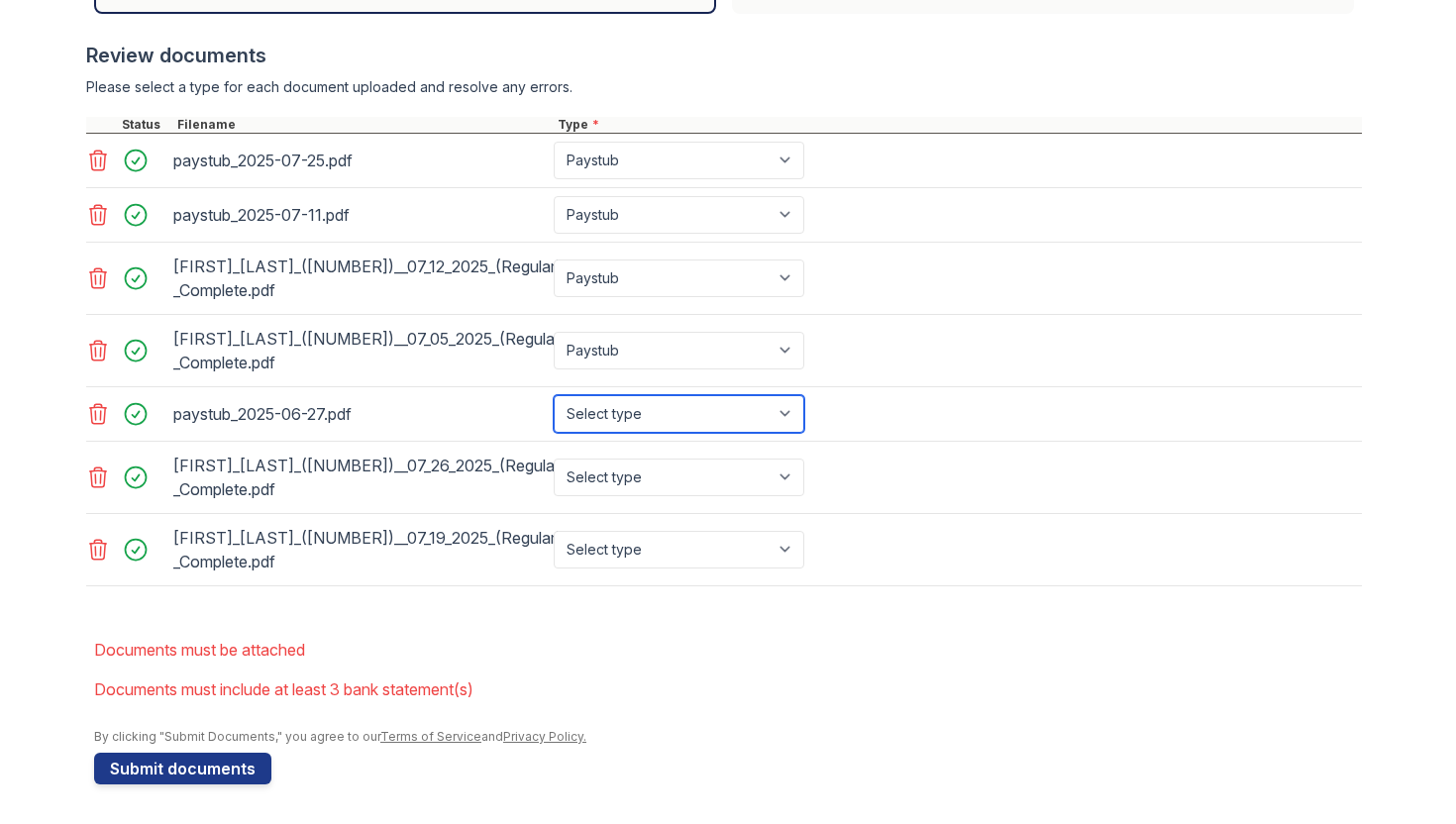 click on "Select type
Paystub
Bank Statement
Offer Letter
Tax Documents
Benefit Award Letter
Investment Account Statement
Other" at bounding box center [678, 414] 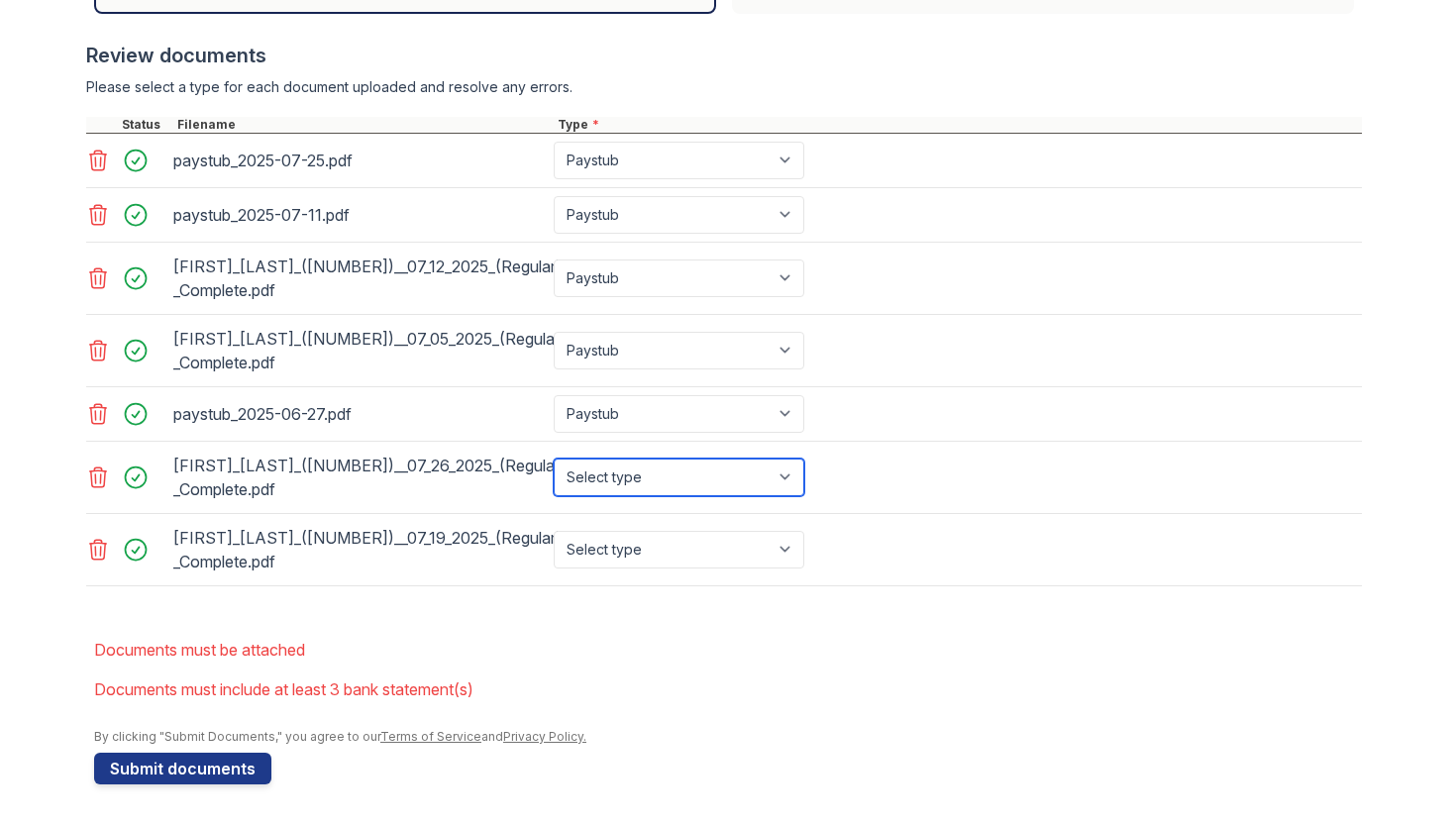 click on "Select type
Paystub
Bank Statement
Offer Letter
Tax Documents
Benefit Award Letter
Investment Account Statement
Other" at bounding box center (678, 477) 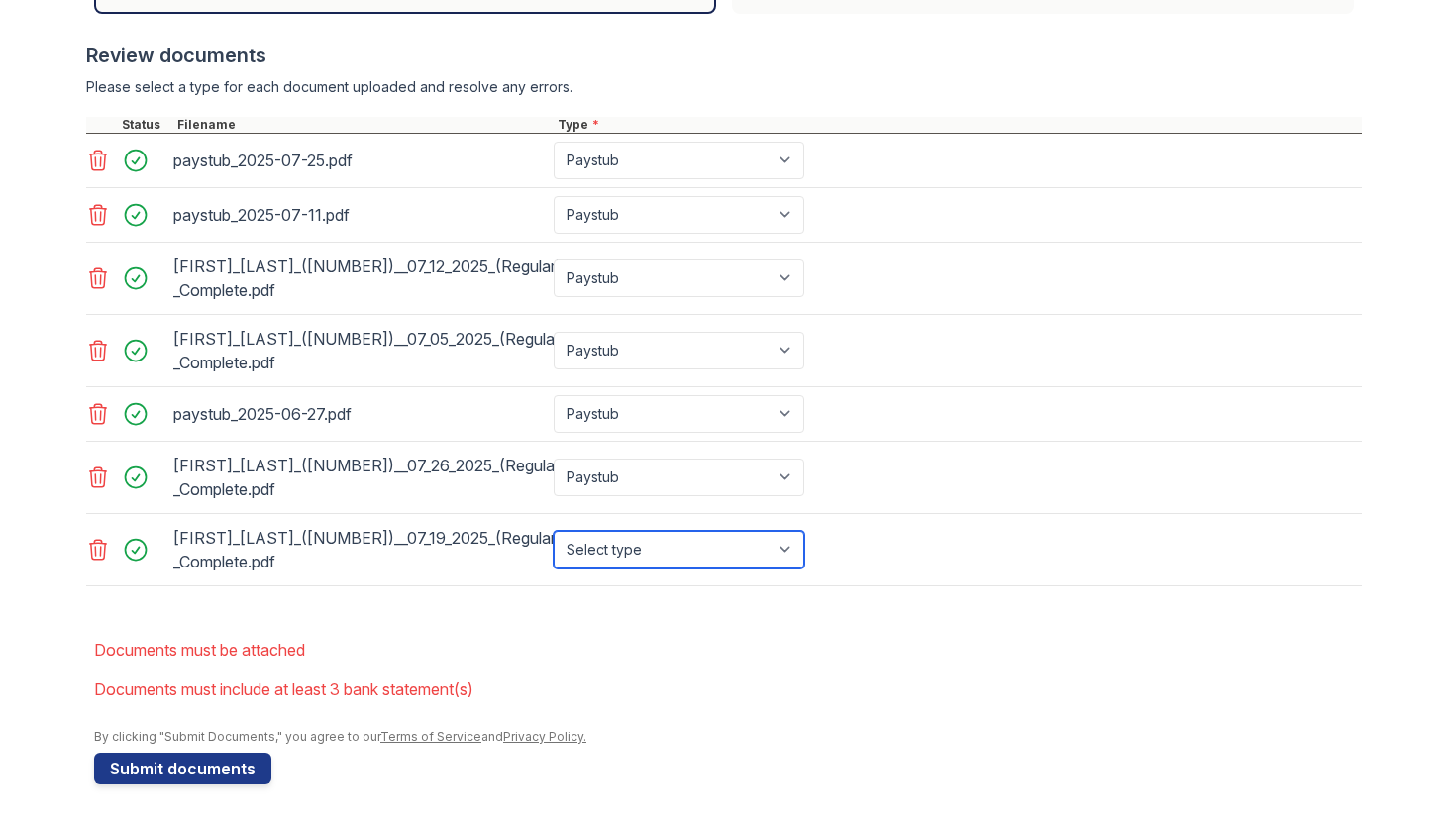 click on "Select type
Paystub
Bank Statement
Offer Letter
Tax Documents
Benefit Award Letter
Investment Account Statement
Other" at bounding box center [678, 550] 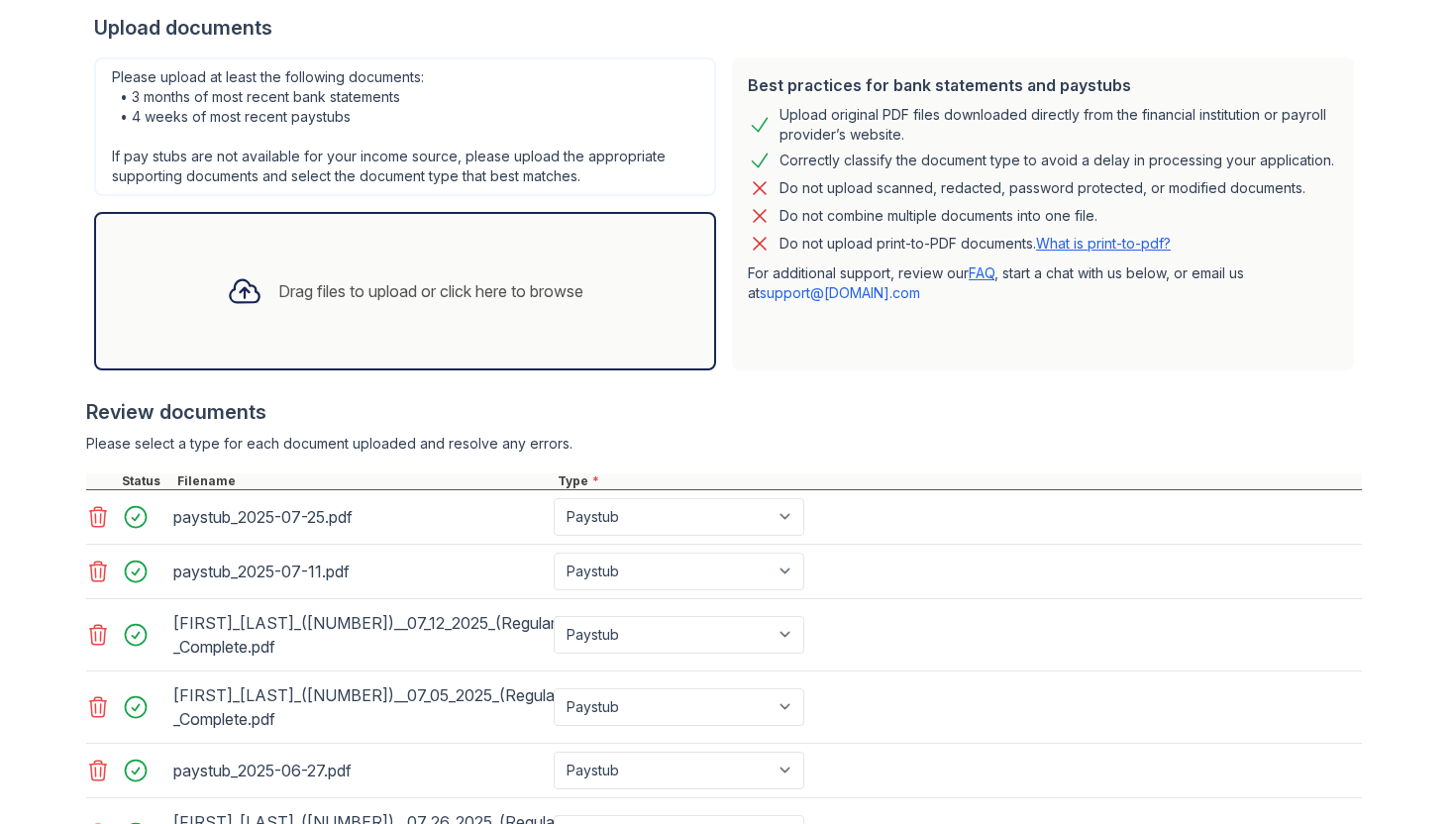 scroll, scrollTop: 418, scrollLeft: 0, axis: vertical 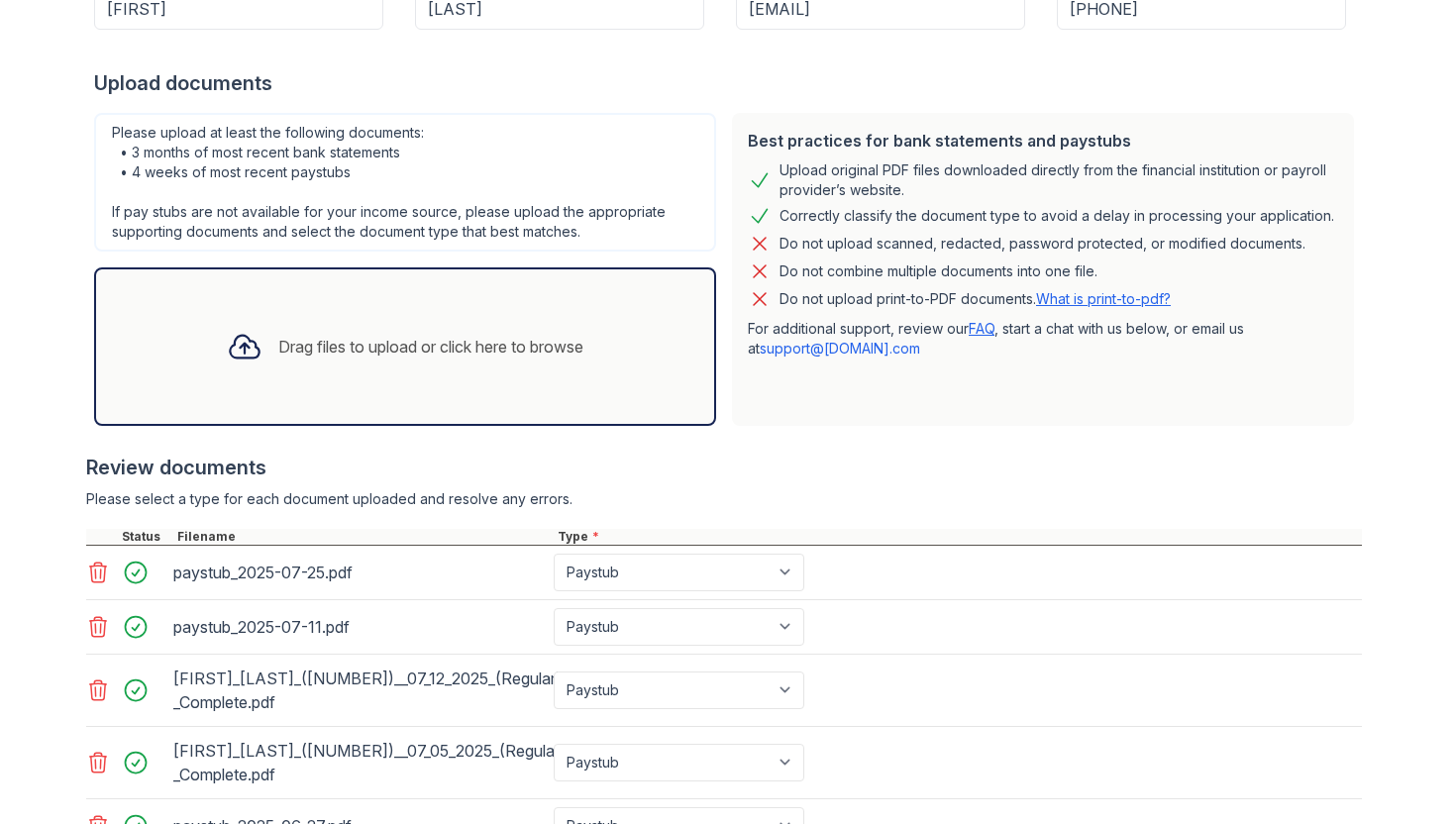 click on "Drag files to upload or click here to browse" at bounding box center [405, 347] 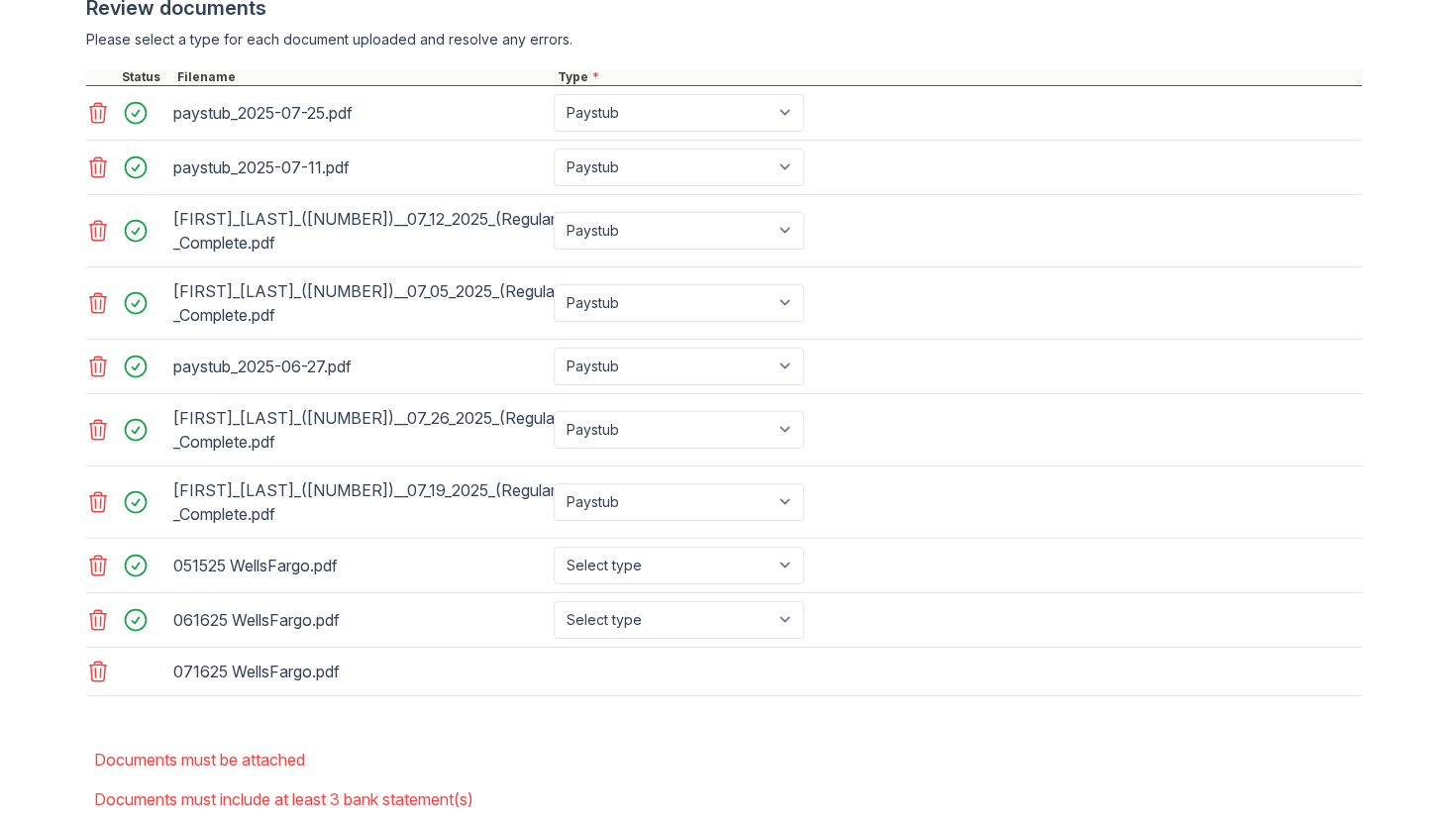 scroll, scrollTop: 987, scrollLeft: 0, axis: vertical 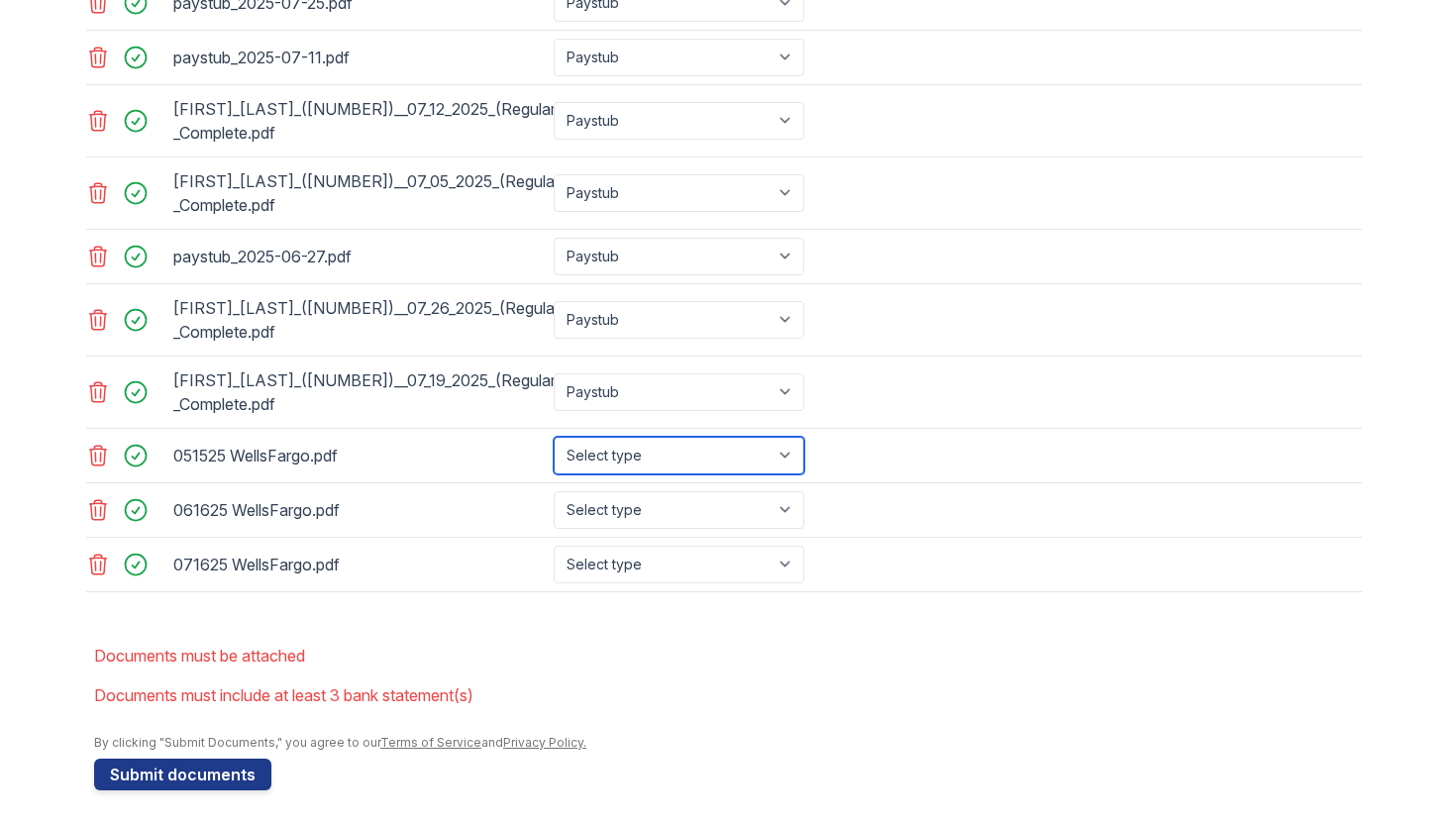 click on "Select type
Paystub
Bank Statement
Offer Letter
Tax Documents
Benefit Award Letter
Investment Account Statement
Other" at bounding box center (678, 456) 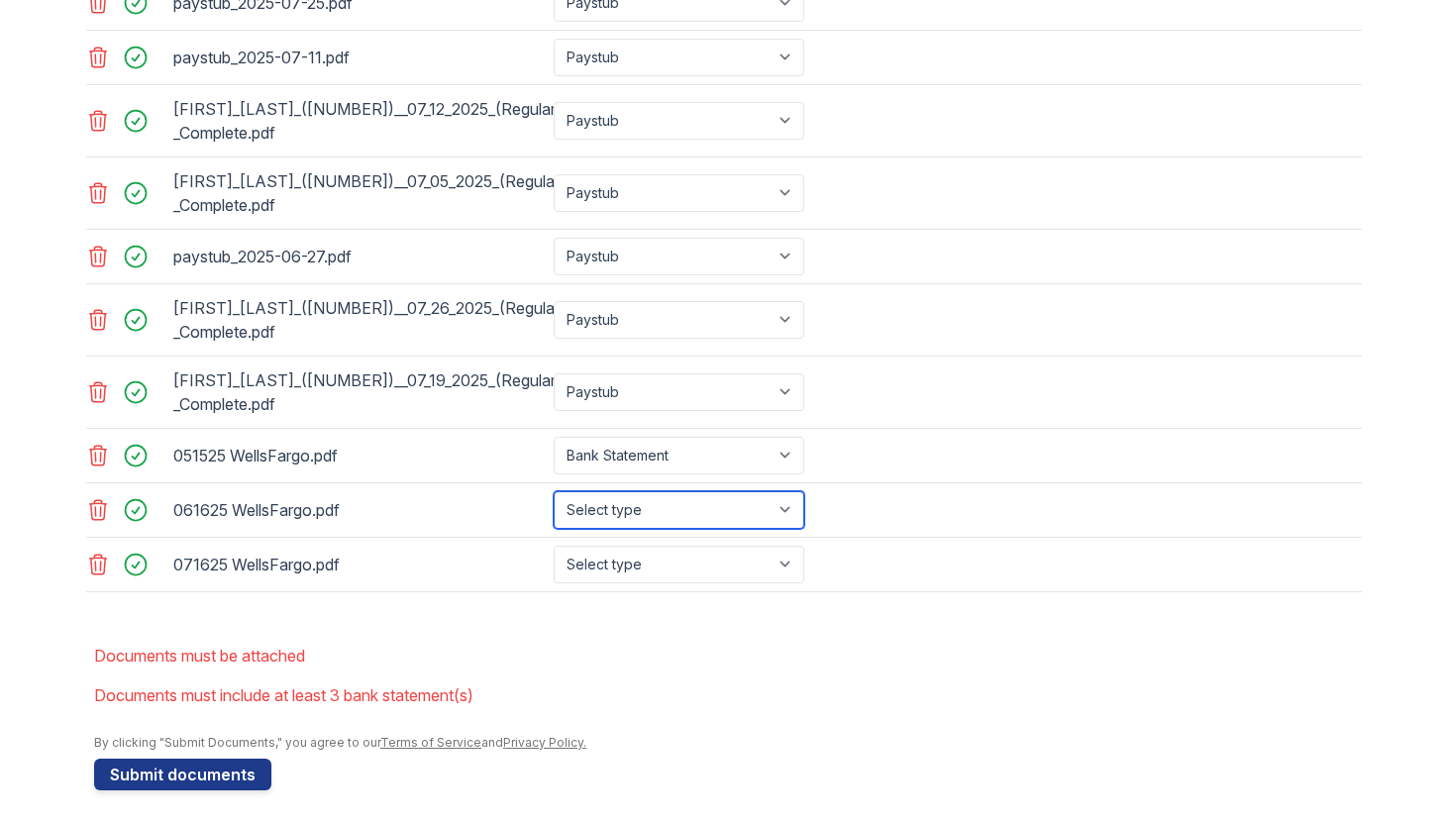 click on "Select type
Paystub
Bank Statement
Offer Letter
Tax Documents
Benefit Award Letter
Investment Account Statement
Other" at bounding box center [678, 510] 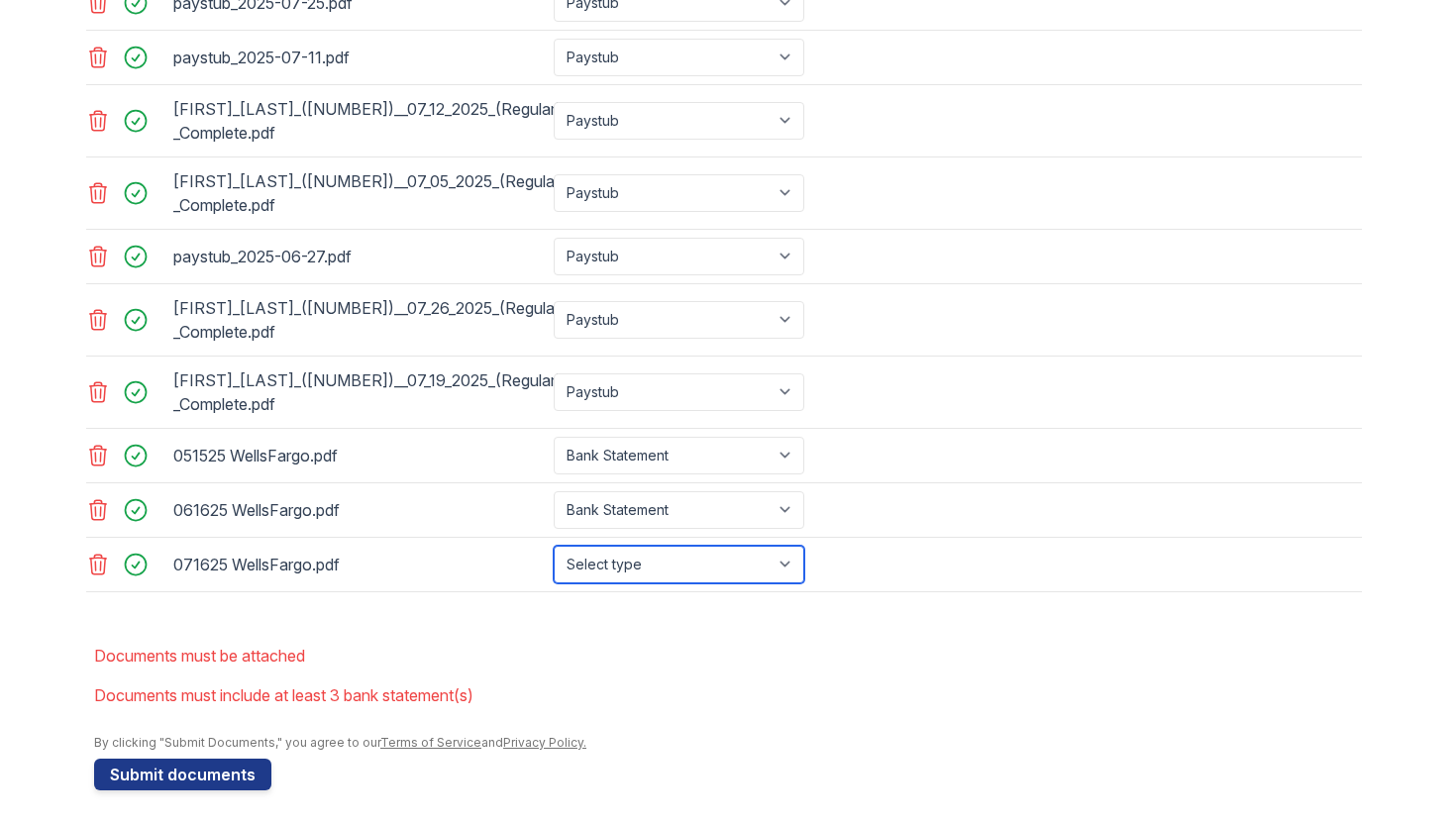 click on "Select type
Paystub
Bank Statement
Offer Letter
Tax Documents
Benefit Award Letter
Investment Account Statement
Other" at bounding box center (678, 565) 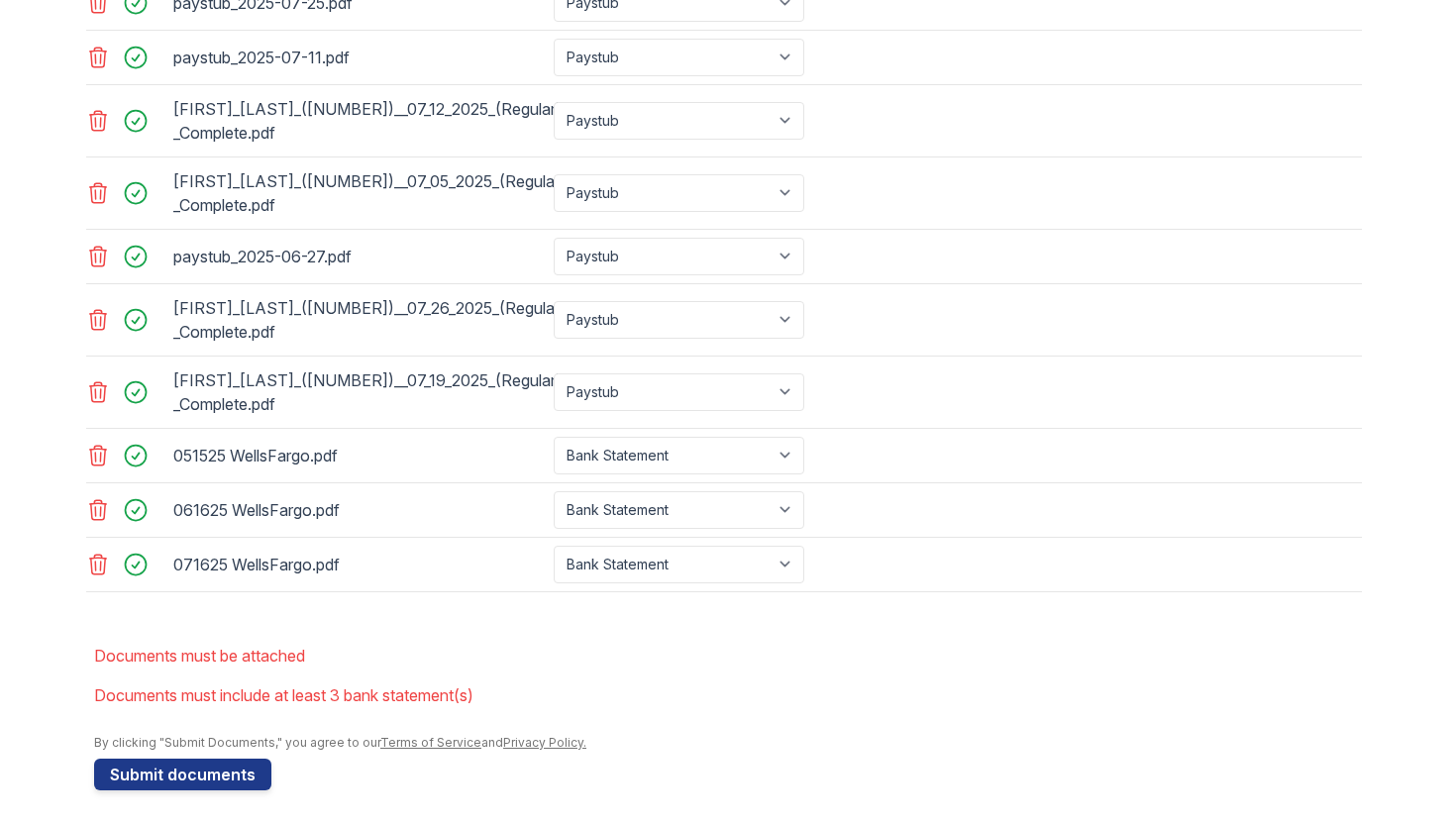 click on "Application information
Property
*
Arrive Minnetonka
Unit number
*
312
Unit number can't be blank
Target move in date
2025-10-03
First name
*
[FIRST]
Last name
*
[LAST]
Email
*
[EMAIL]
Phone
*
[PHONE]
Upload documents
Best practices for bank statements and paystubs
Upload original PDF files downloaded directly from the financial institution or payroll provider’s website.
Correctly classify the document type to avoid a delay in processing your application.
Do not upload scanned, redacted, password protected, or modified documents.
Do not combine multiple documents into one file.
Do not upload print-to-PDF documents.
What is print-to-pdf?
For additional support, review our
FAQ [EMAIL]" at bounding box center [728, 12] 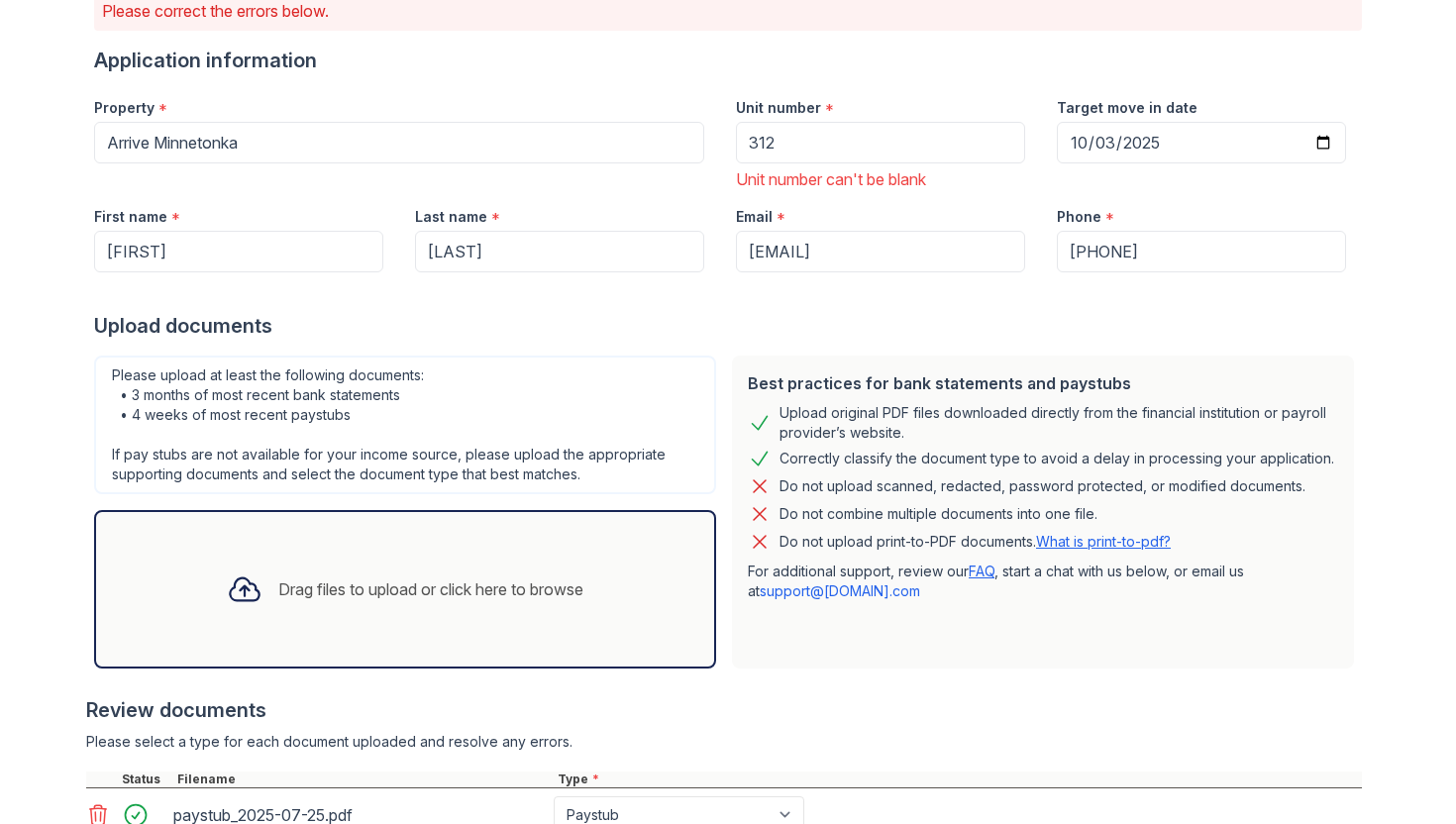 scroll, scrollTop: 0, scrollLeft: 0, axis: both 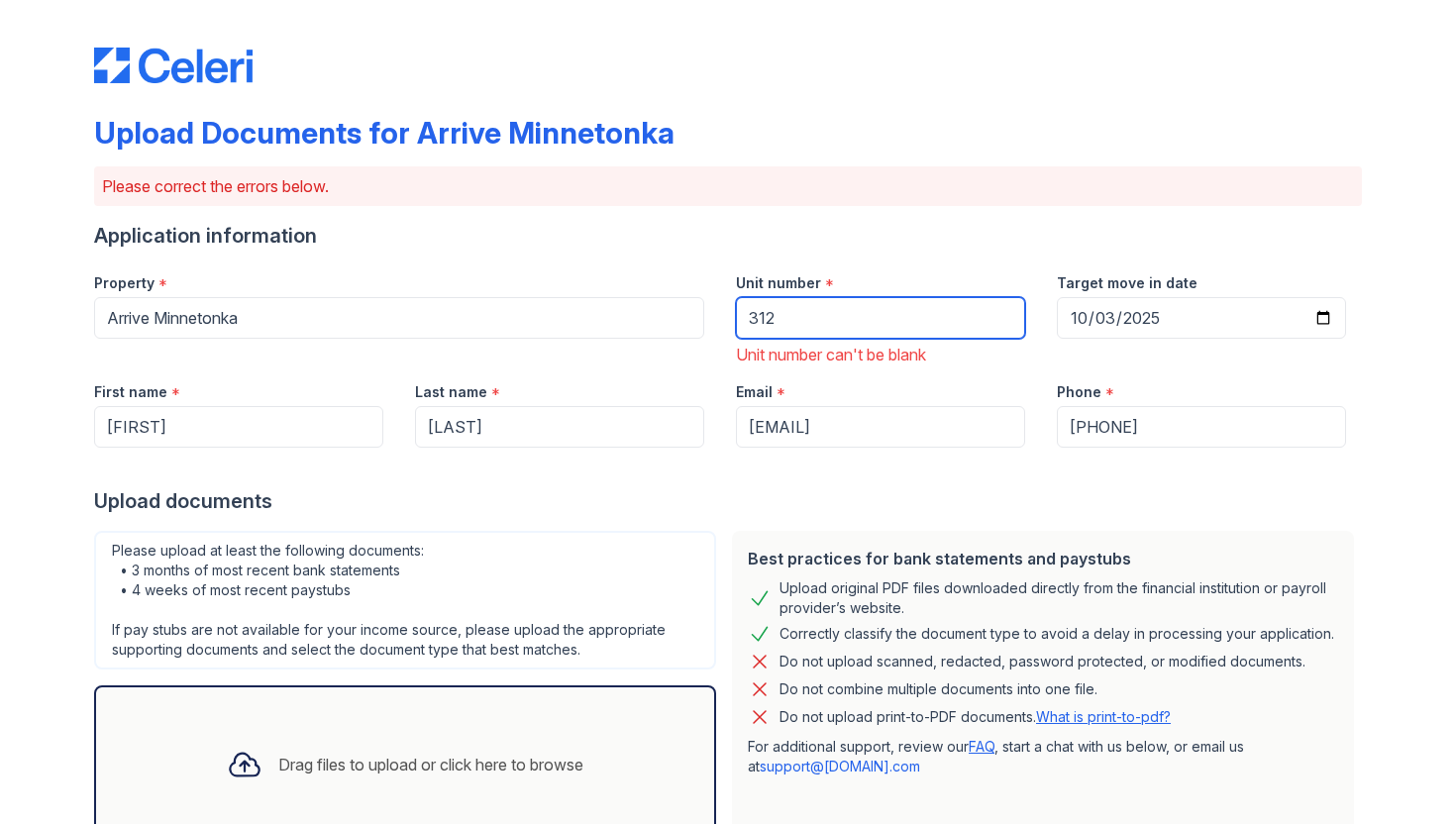 click on "312" at bounding box center (881, 318) 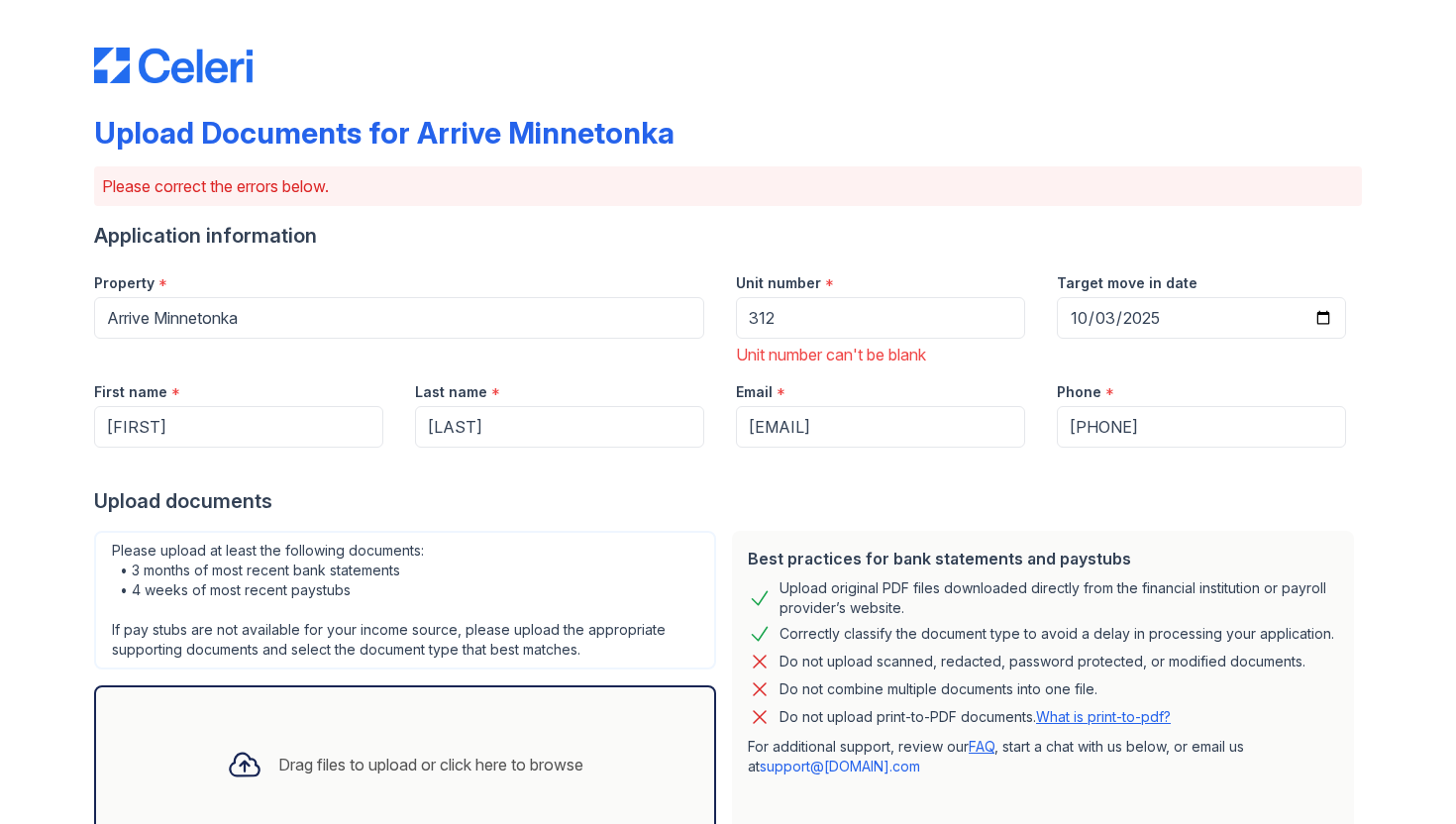 click on "Application information
Property
*
Arrive Minnetonka
Unit number
*
312
Unit number can't be blank
Target move in date
2025-10-03
First name
*
[FIRST]
Last name
*
[LAST]
Email
*
[EMAIL]
Phone
*
[PHONE]
Upload documents
Best practices for bank statements and paystubs
Upload original PDF files downloaded directly from the financial institution or payroll provider’s website.
Correctly classify the document type to avoid a delay in processing your application.
Do not upload scanned, redacted, password protected, or modified documents.
Do not combine multiple documents into one file.
Do not upload print-to-PDF documents.
What is print-to-pdf?
For additional support, review our
FAQ [EMAIL]" at bounding box center (728, 999) 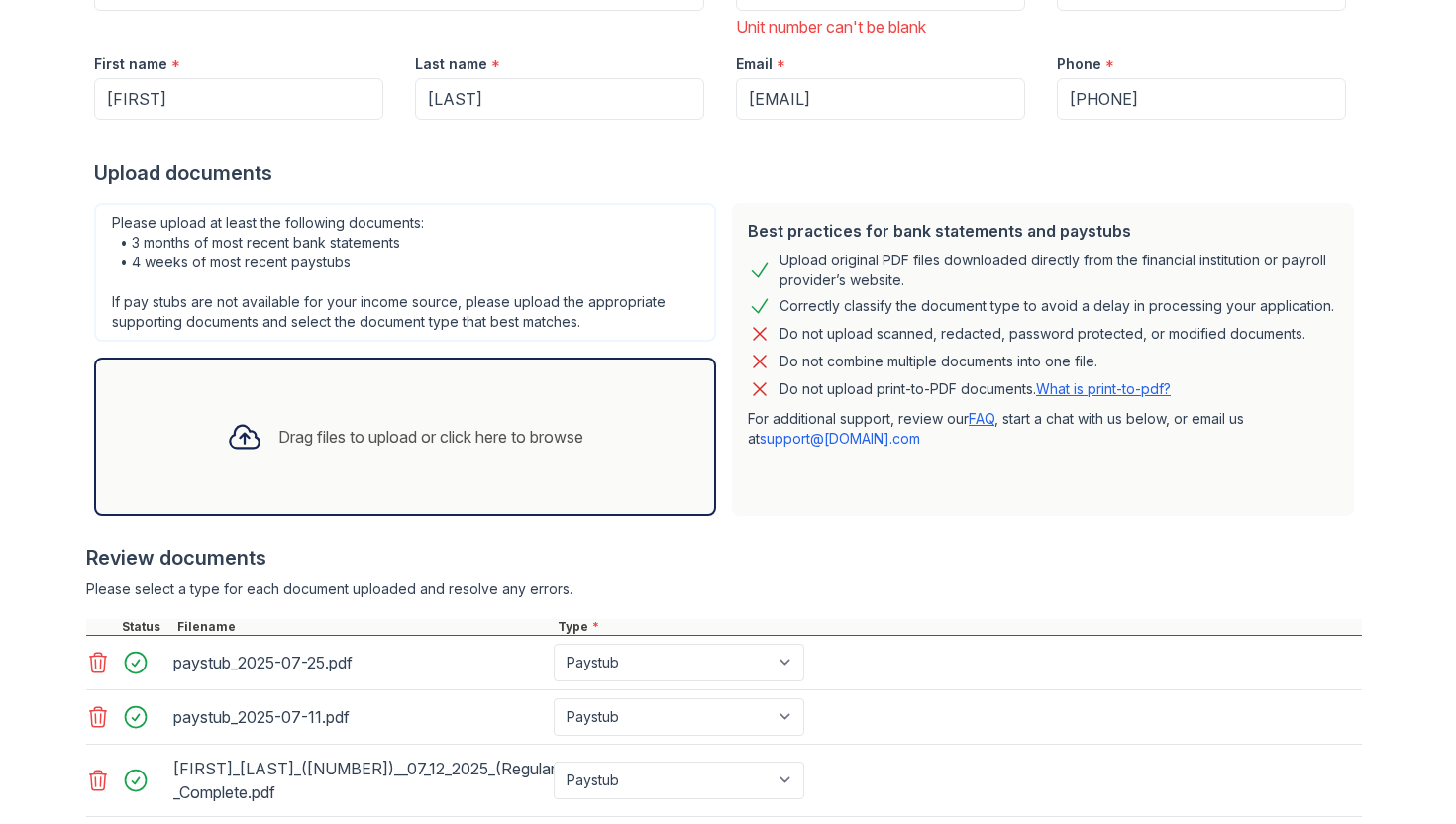 click at bounding box center (728, 140) 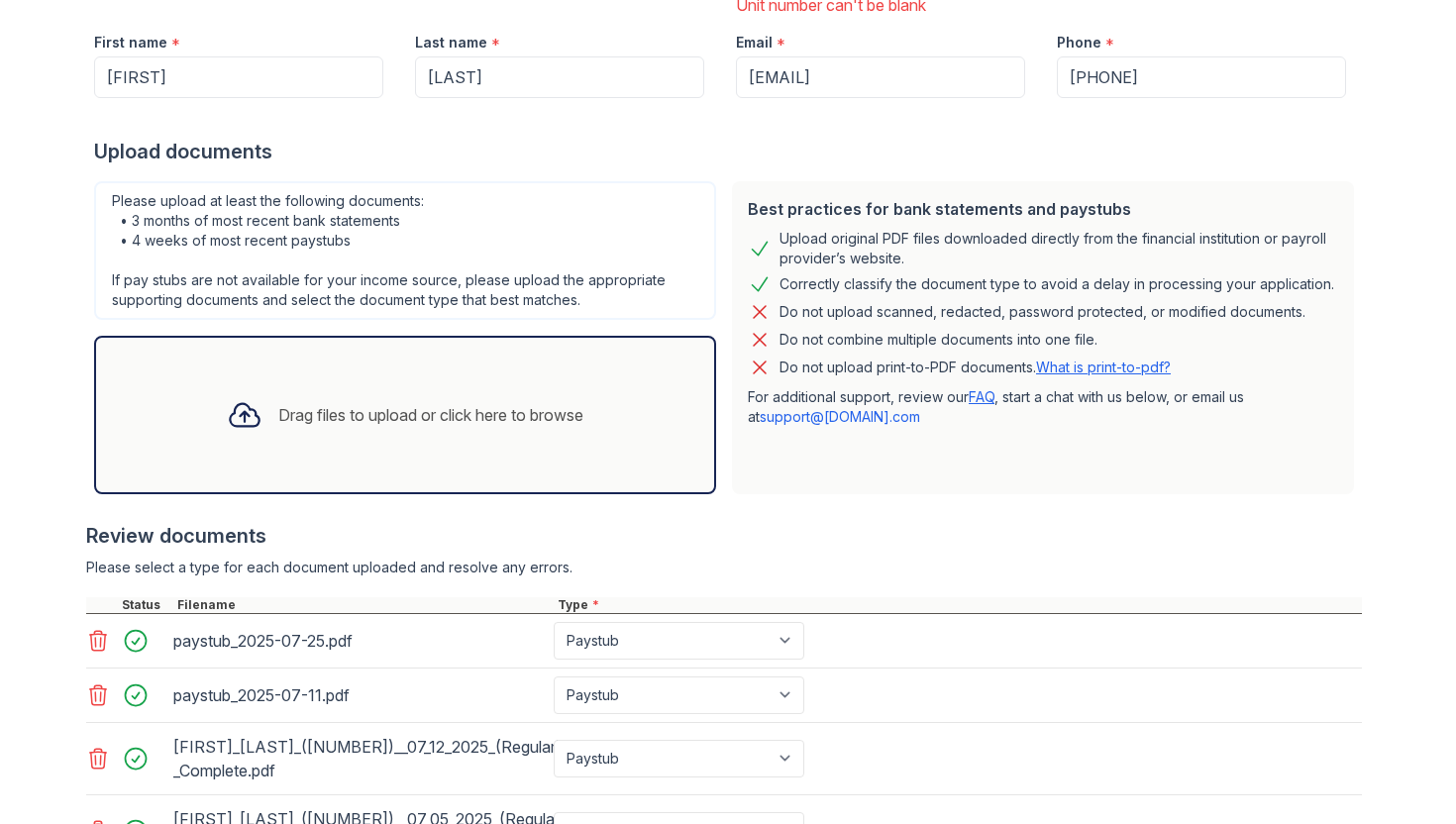 scroll, scrollTop: 993, scrollLeft: 0, axis: vertical 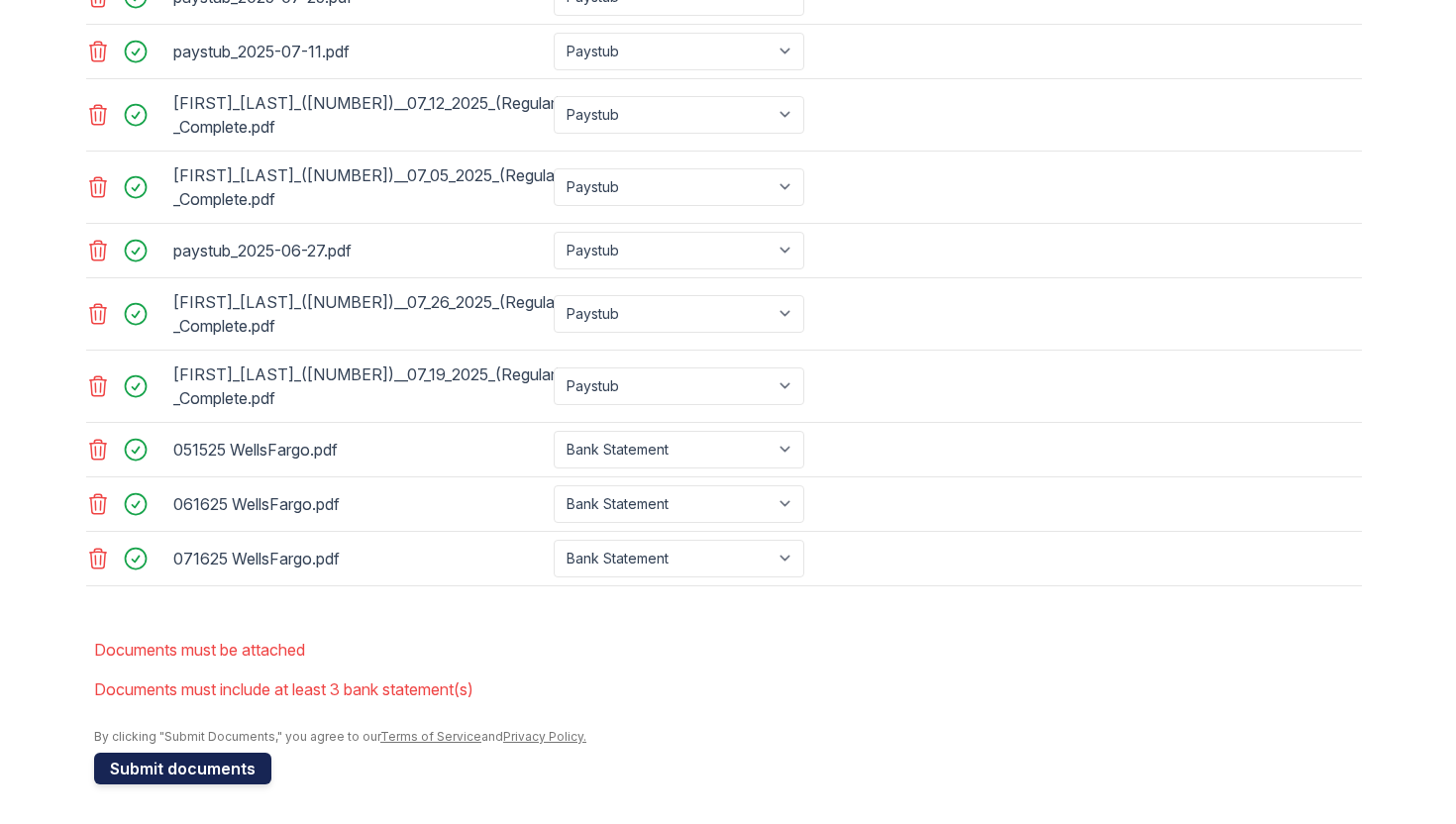 click on "Submit documents" at bounding box center (182, 769) 